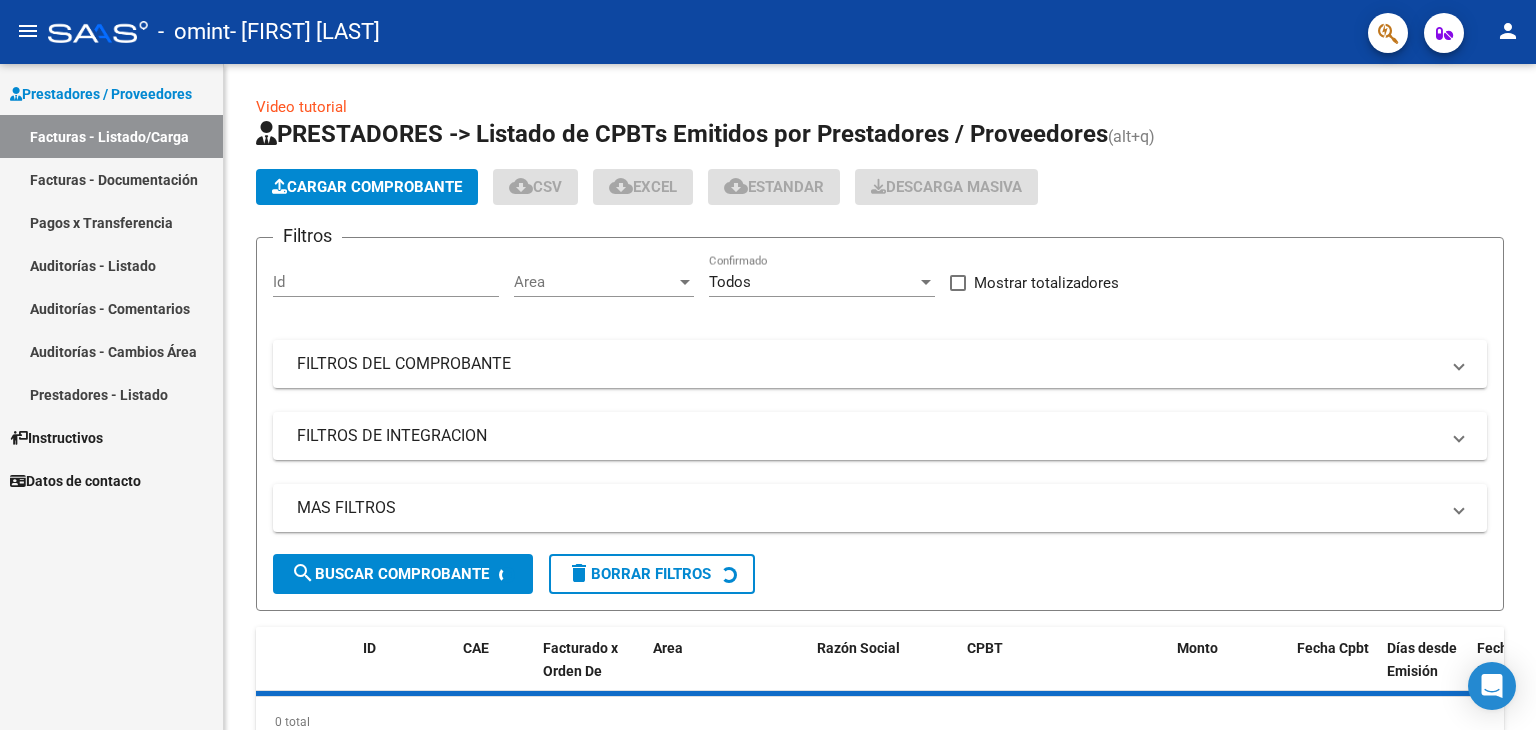 scroll, scrollTop: 0, scrollLeft: 0, axis: both 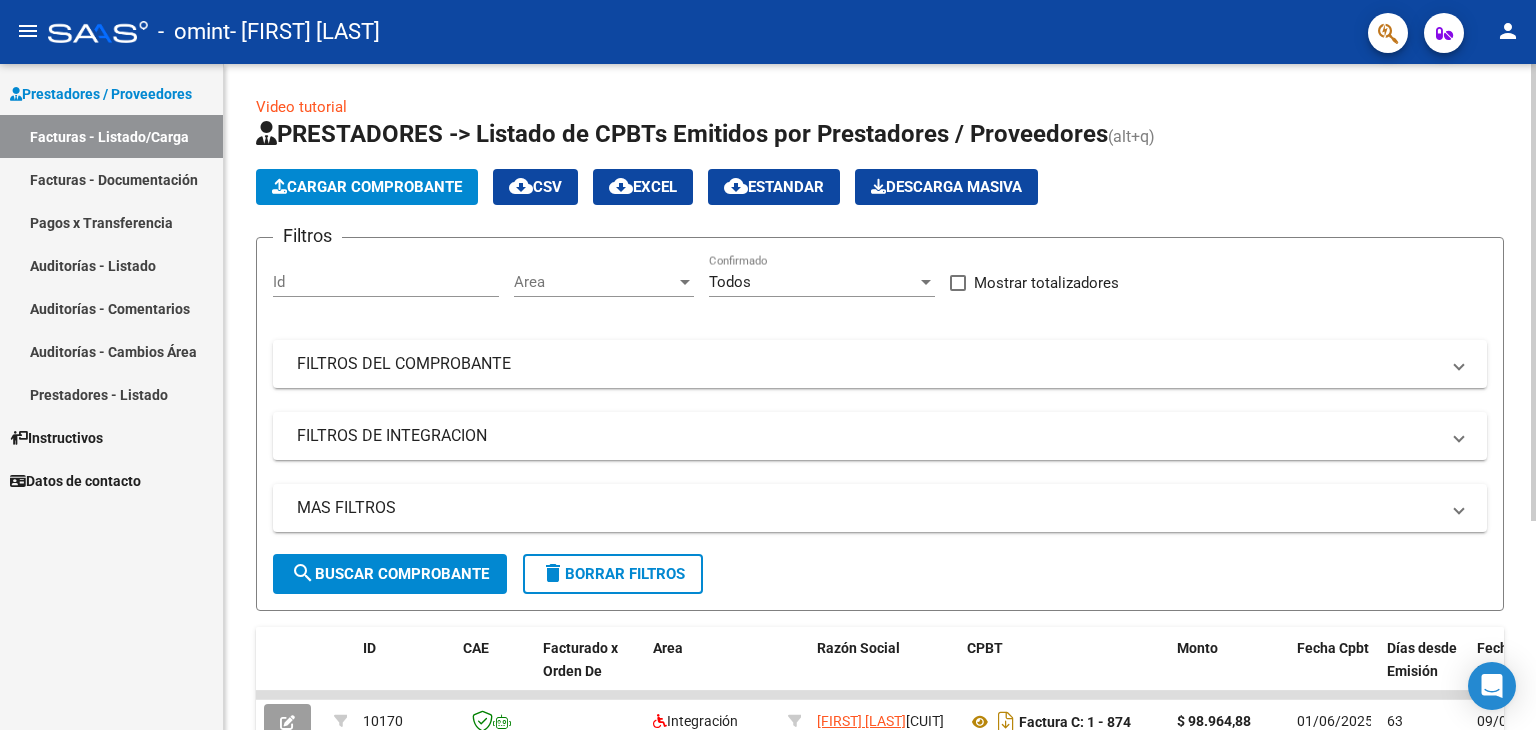 click on "Cargar Comprobante" 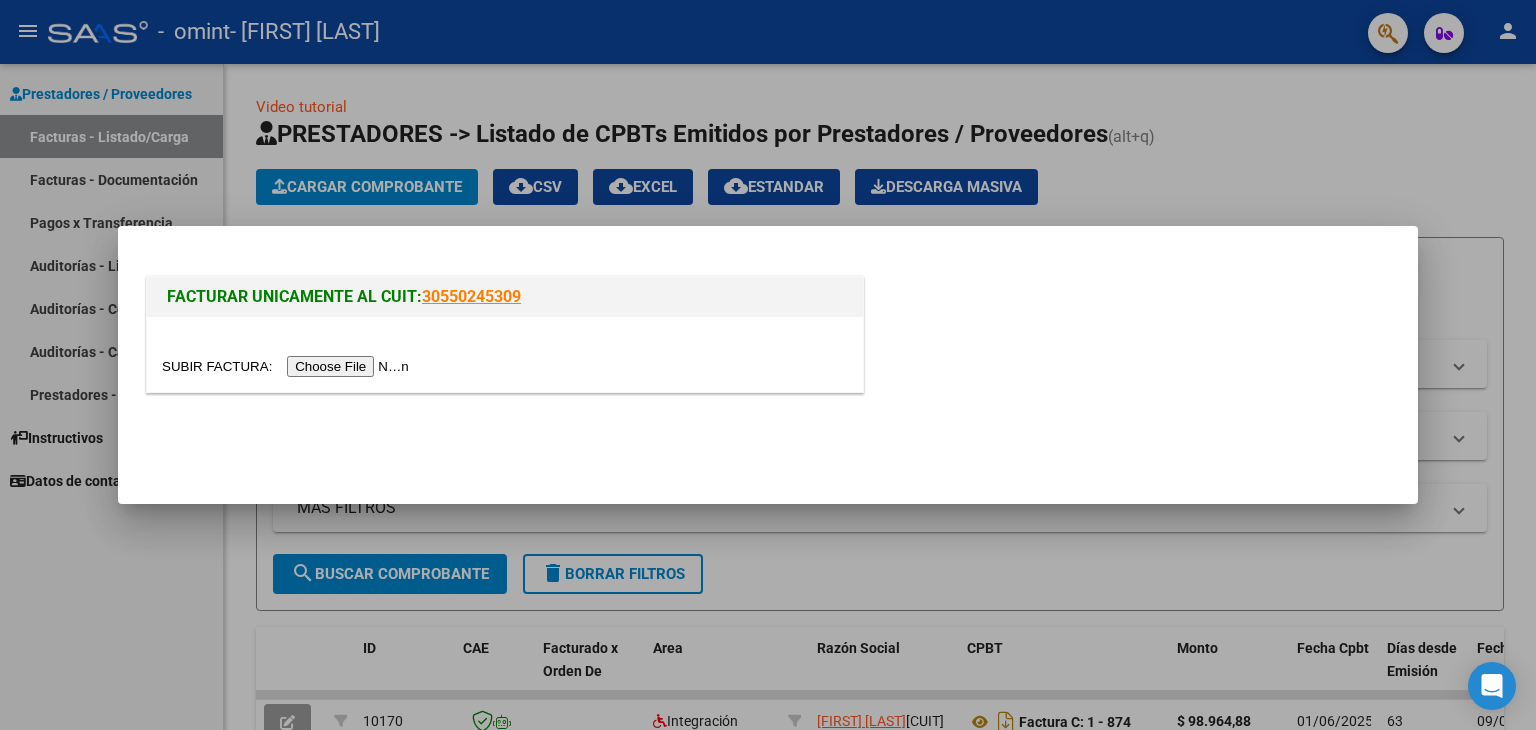 click at bounding box center (768, 365) 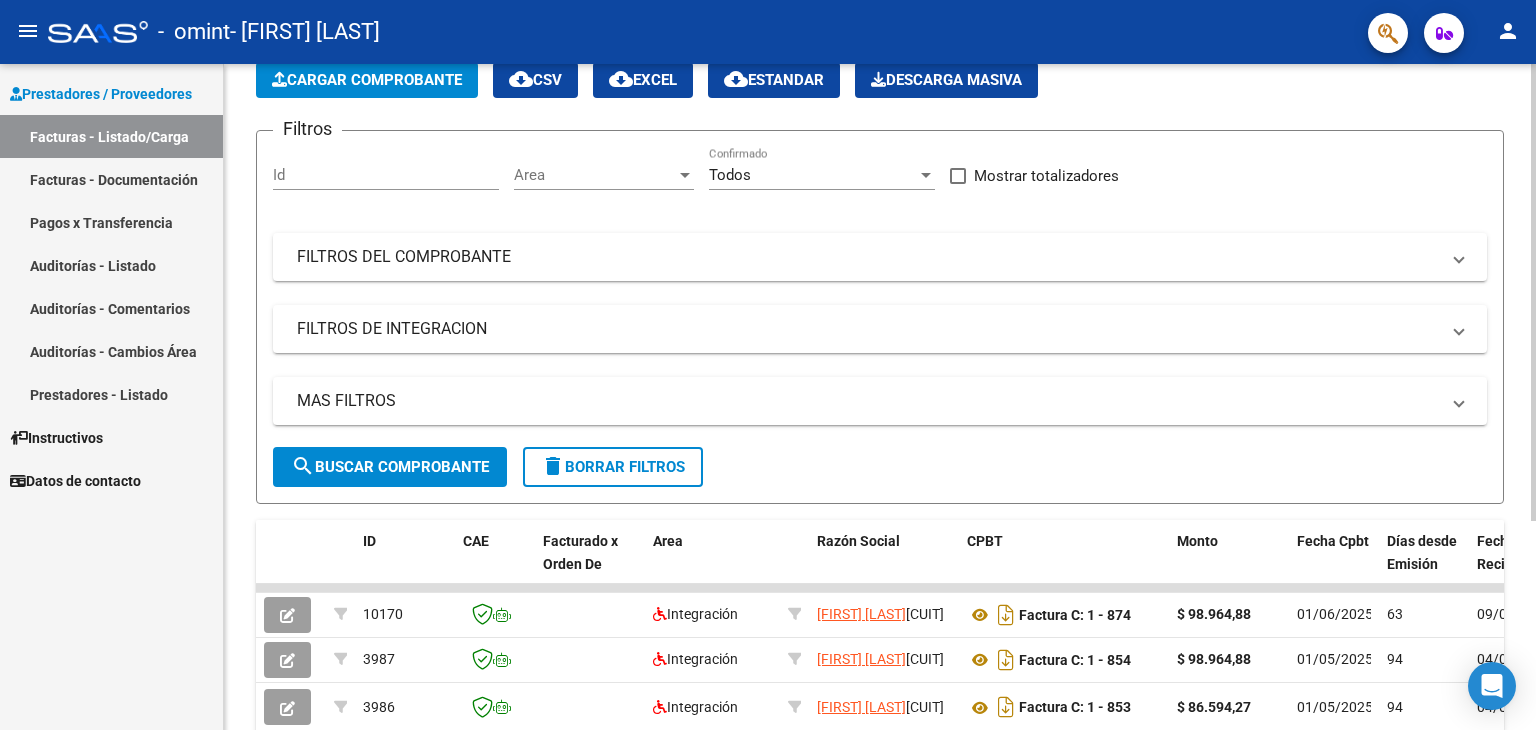 scroll, scrollTop: 0, scrollLeft: 0, axis: both 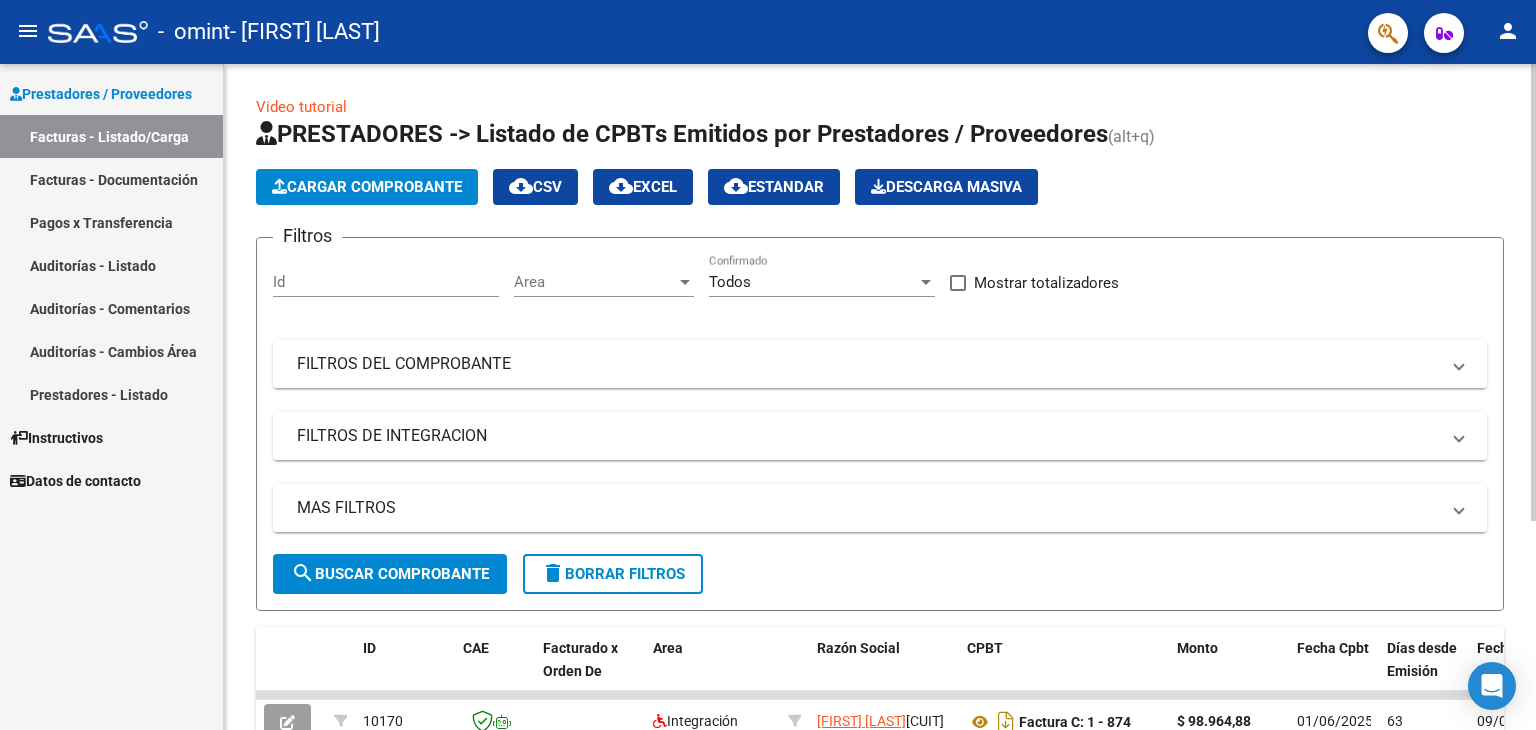 click 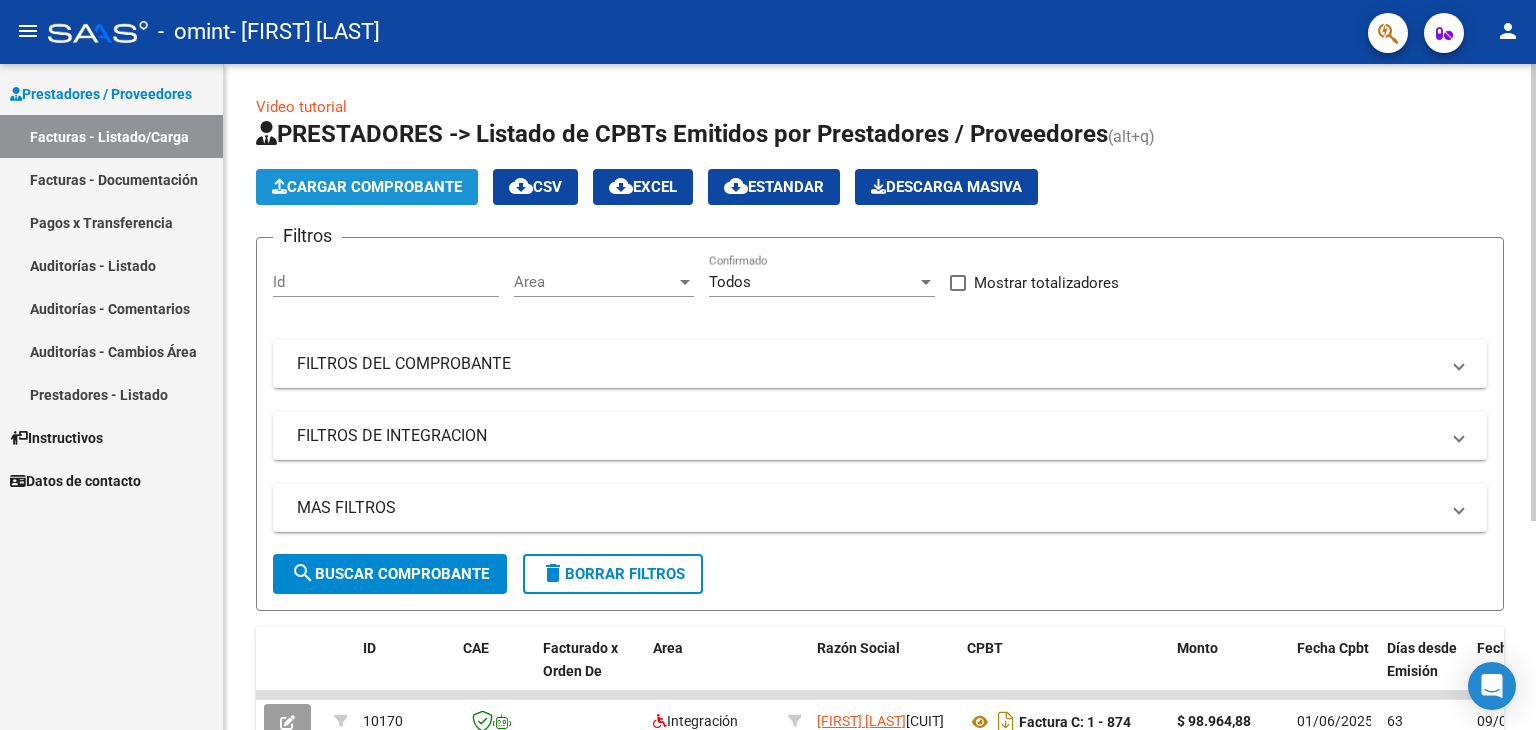 click on "Cargar Comprobante" 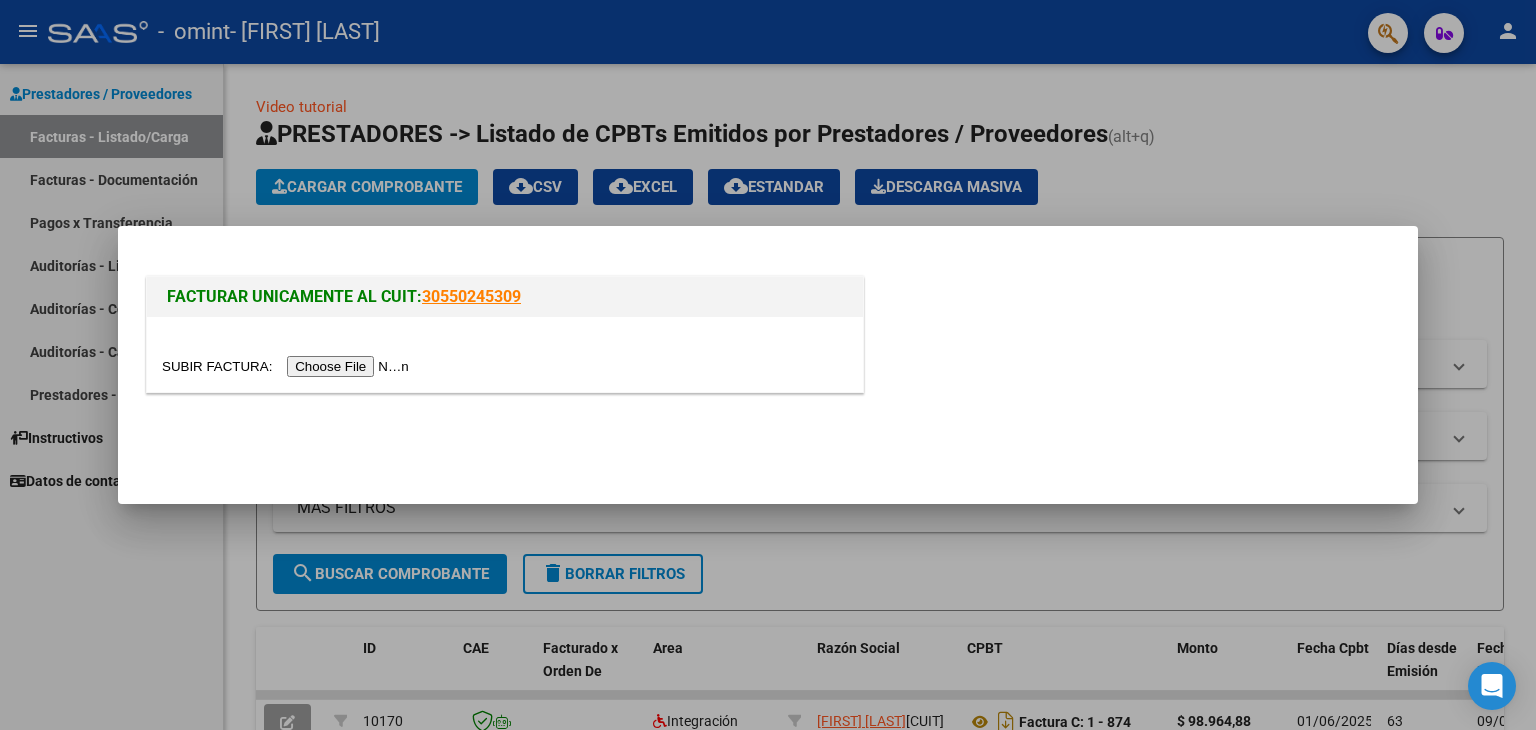 click at bounding box center [288, 366] 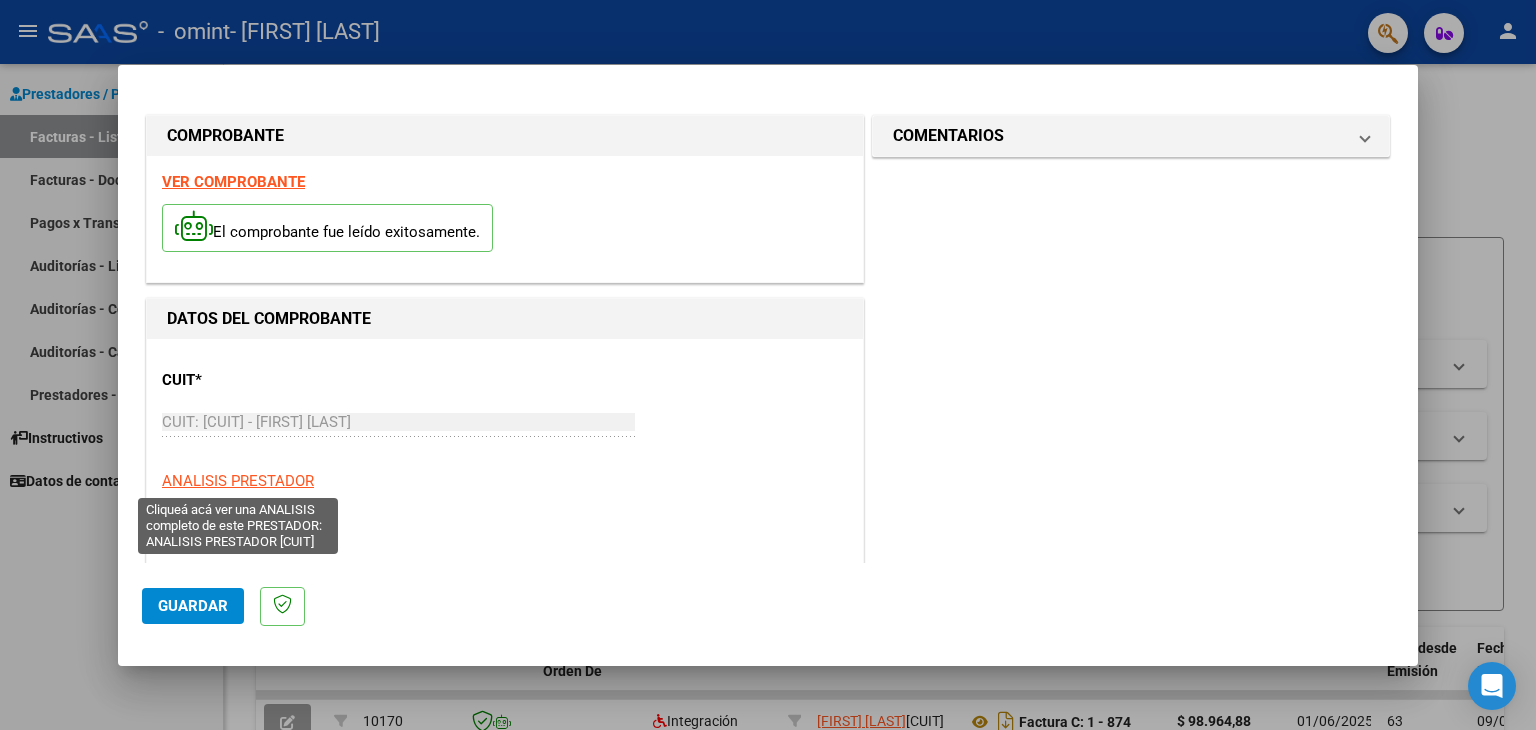 click on "ANALISIS PRESTADOR" at bounding box center (238, 481) 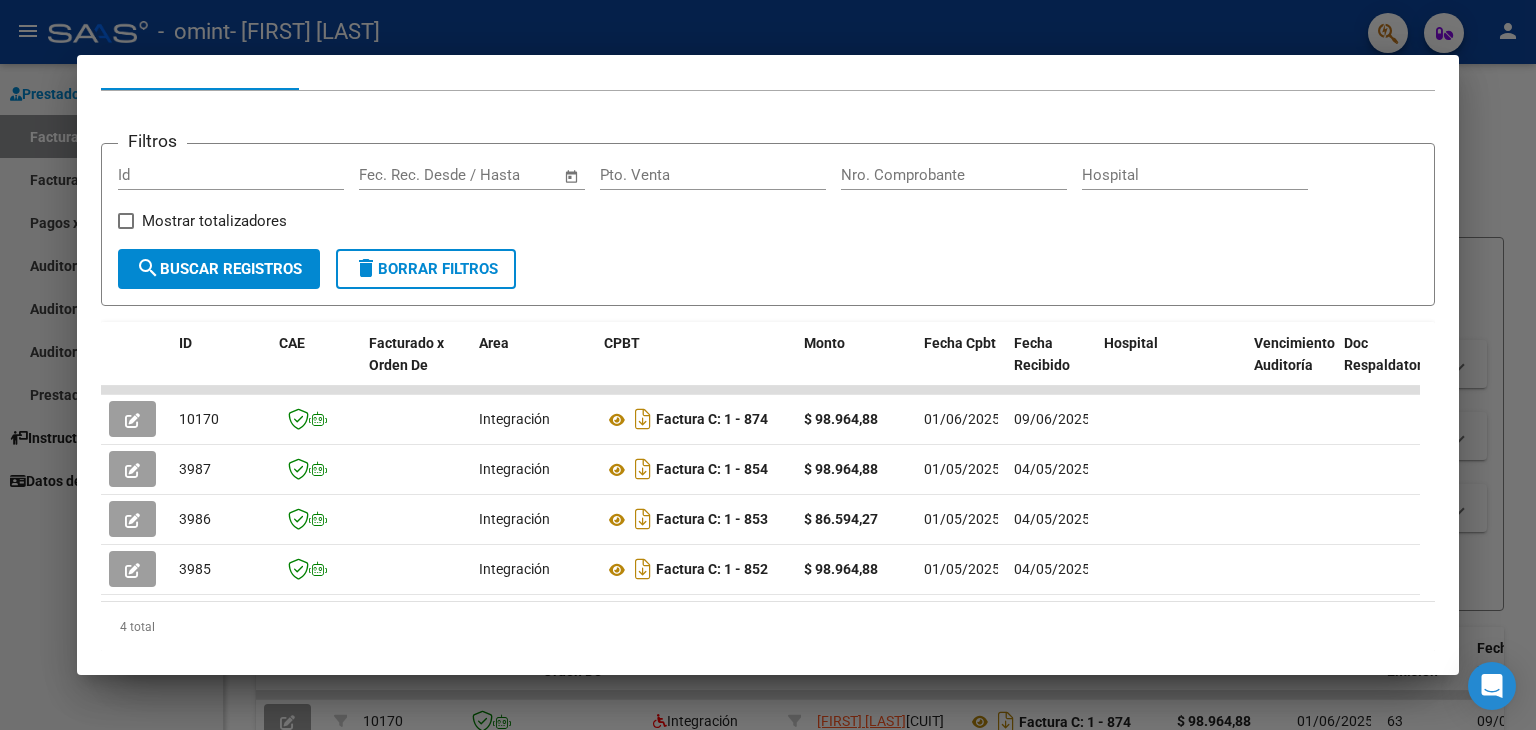 scroll, scrollTop: 246, scrollLeft: 0, axis: vertical 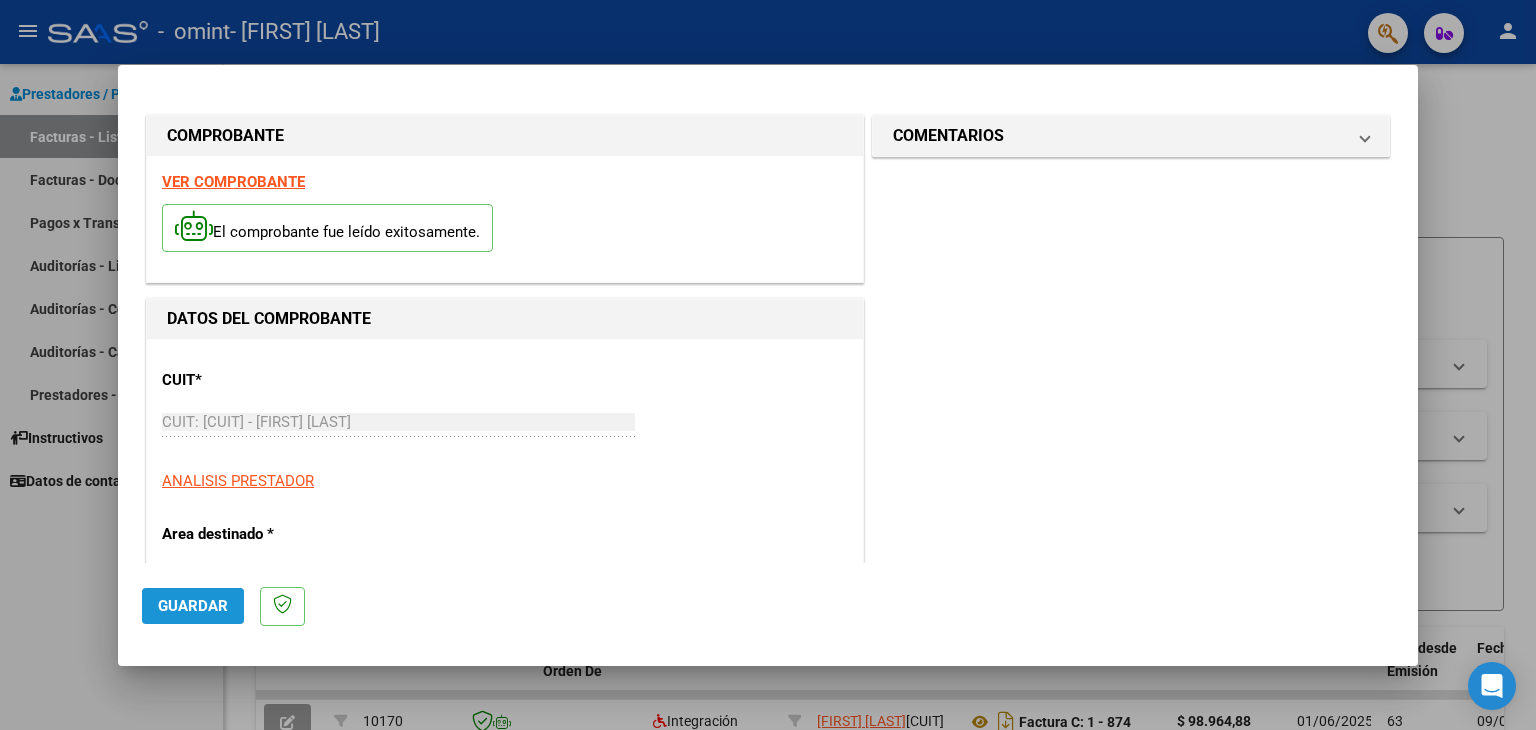 click on "Guardar" 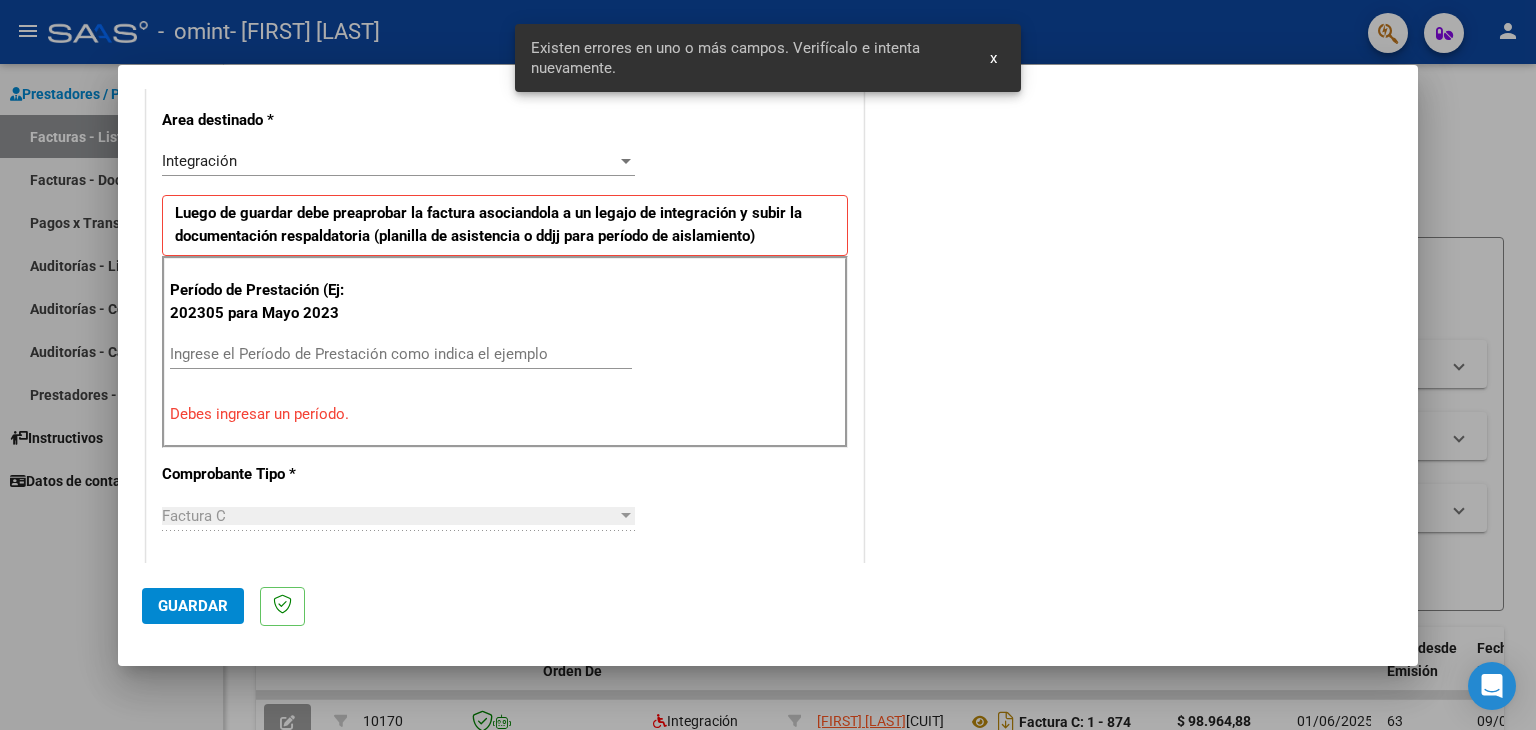 scroll, scrollTop: 420, scrollLeft: 0, axis: vertical 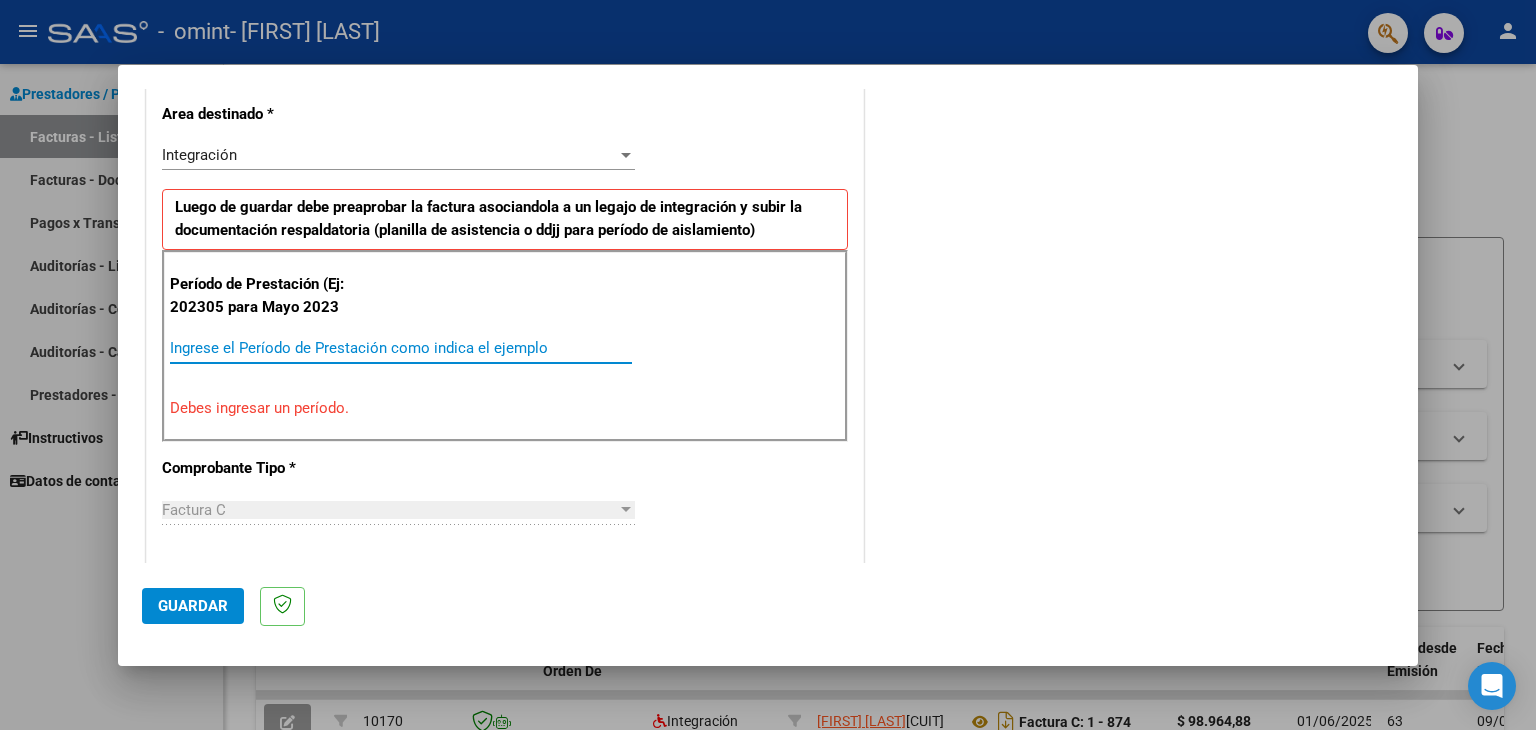 click on "Ingrese el Período de Prestación como indica el ejemplo" at bounding box center [401, 348] 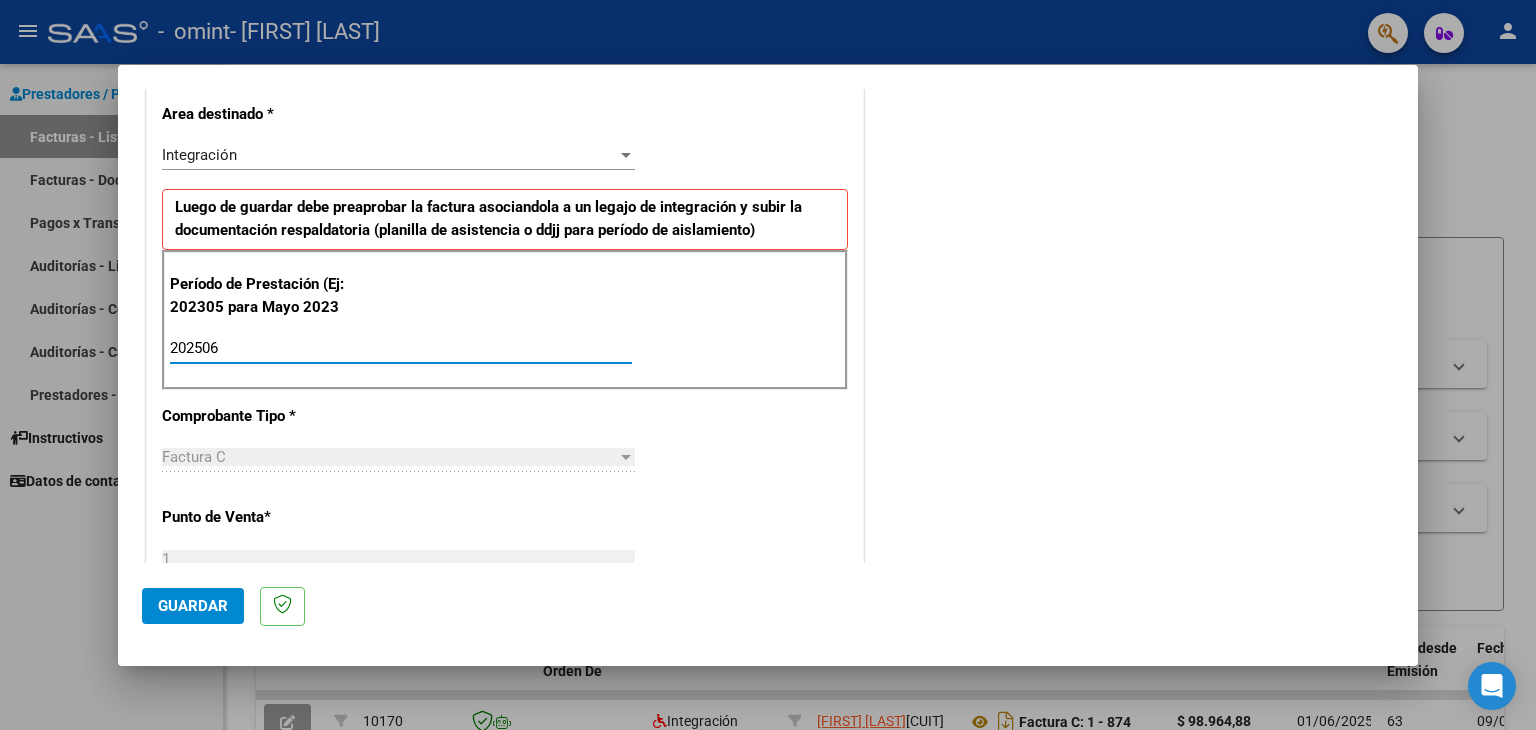 type on "202506" 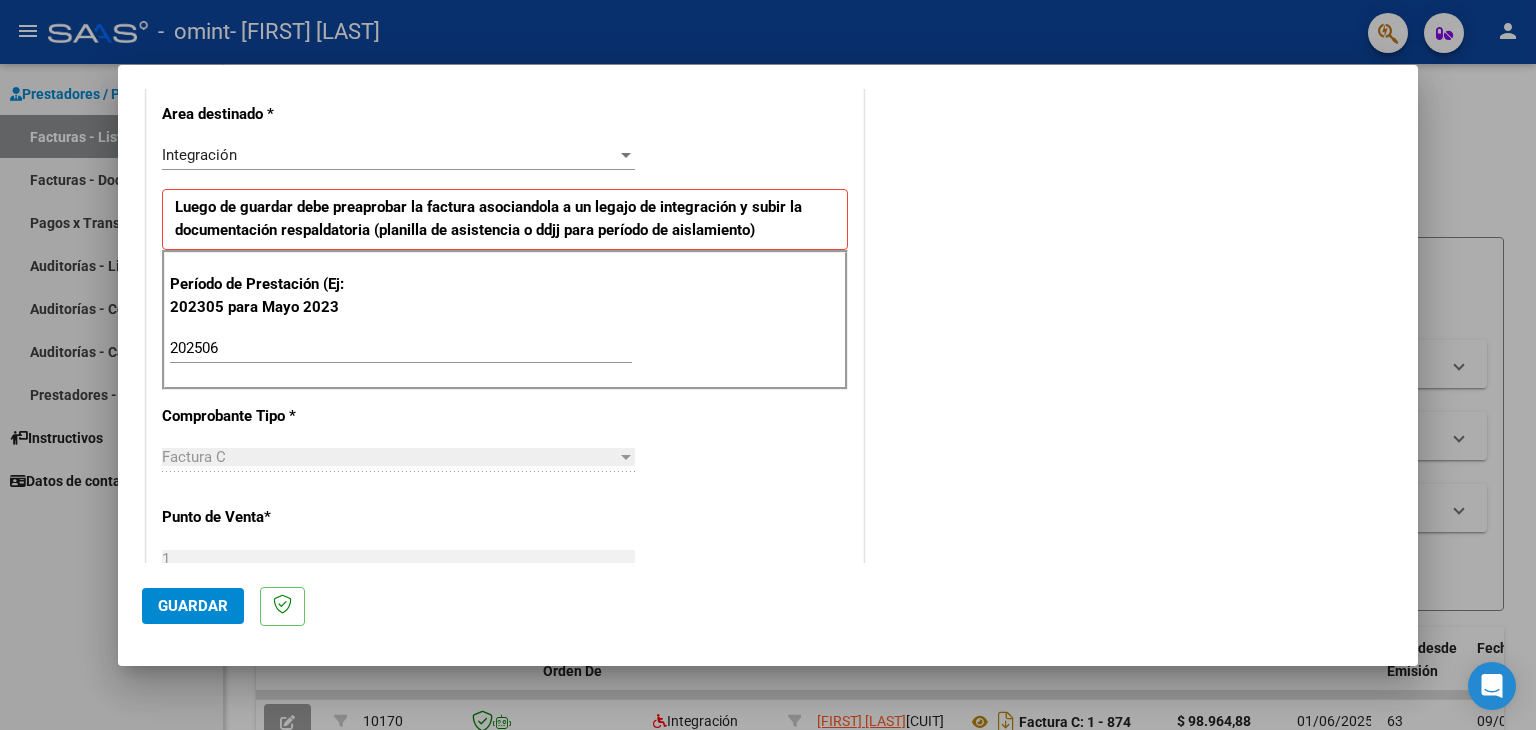 click at bounding box center [626, 457] 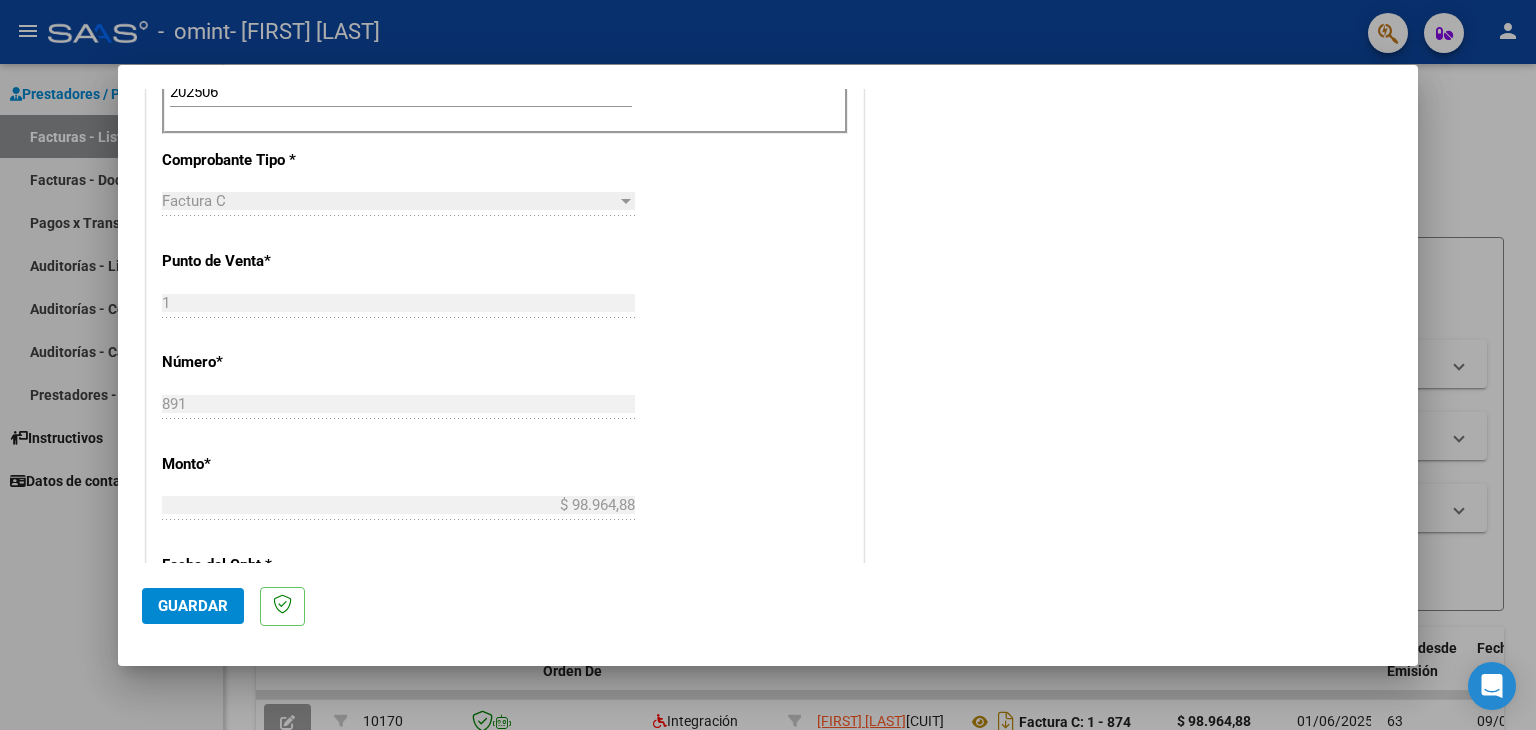 scroll, scrollTop: 699, scrollLeft: 0, axis: vertical 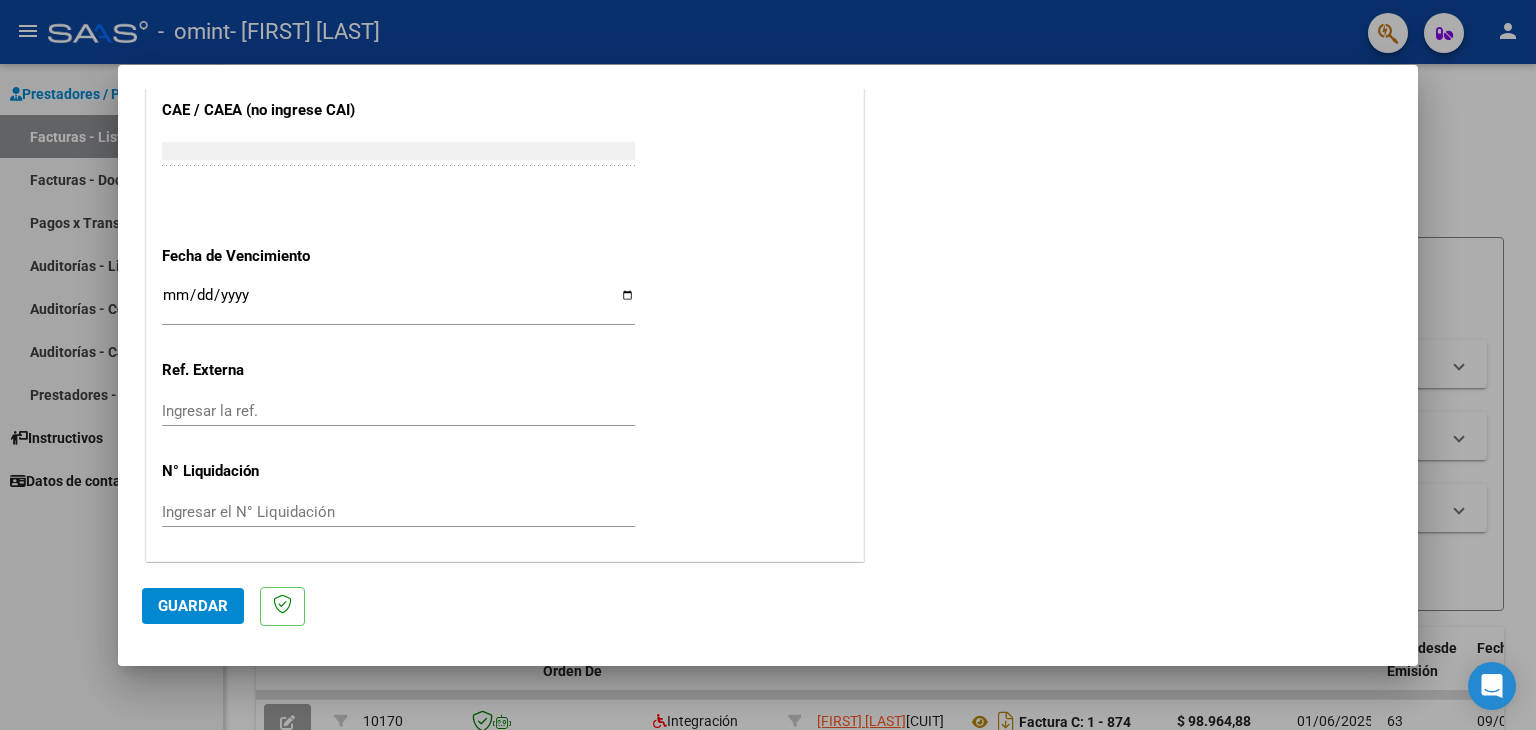 click on "Guardar" 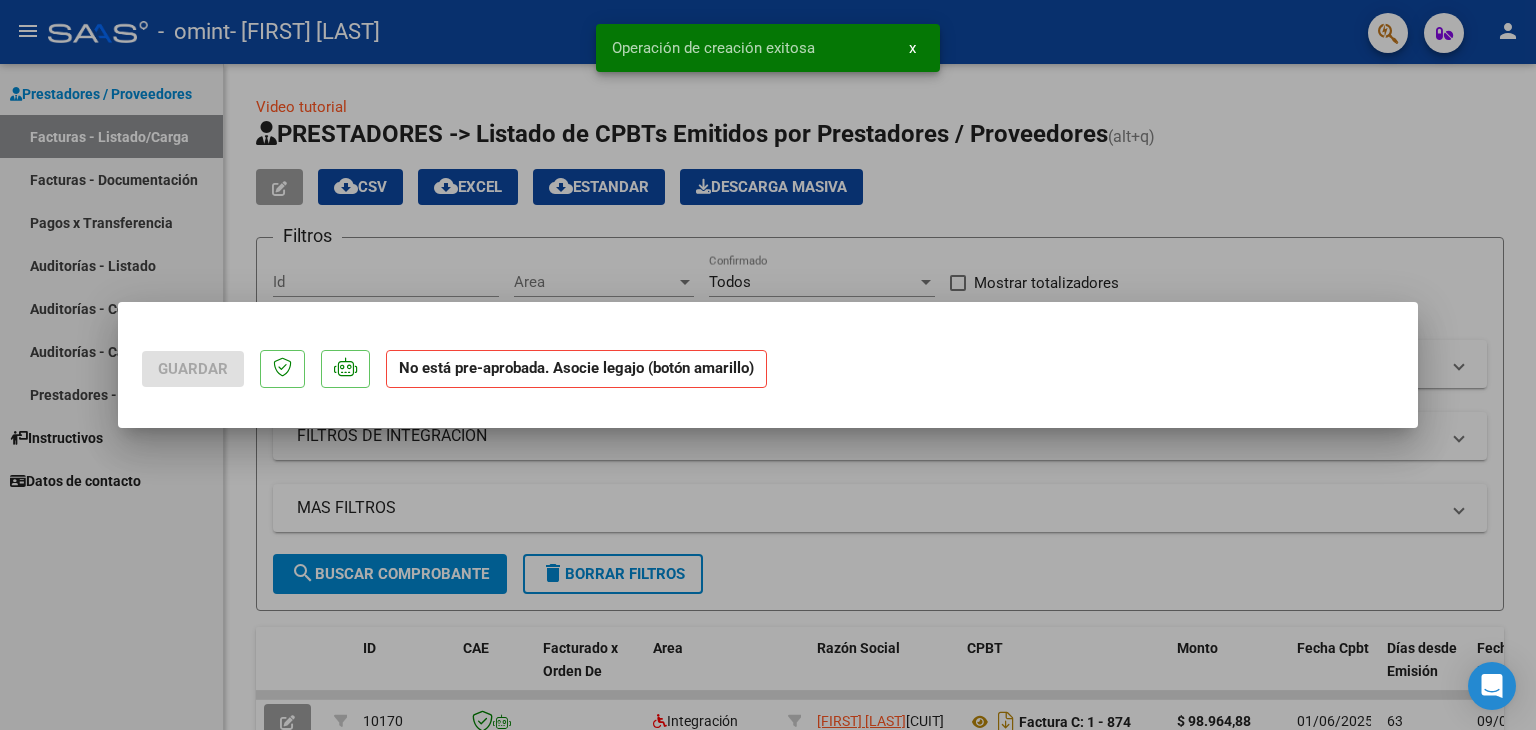 scroll, scrollTop: 0, scrollLeft: 0, axis: both 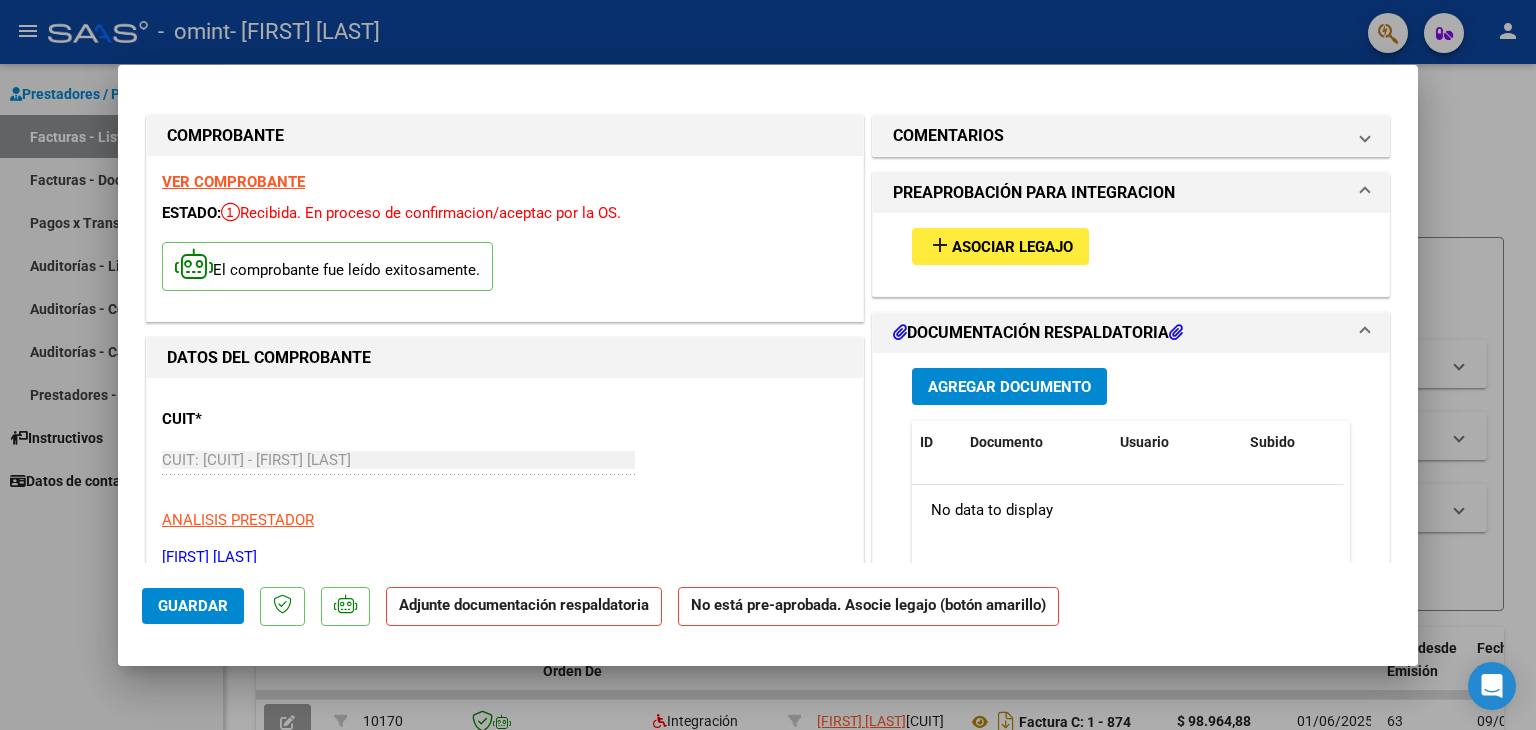 click on "Asociar Legajo" at bounding box center [1012, 247] 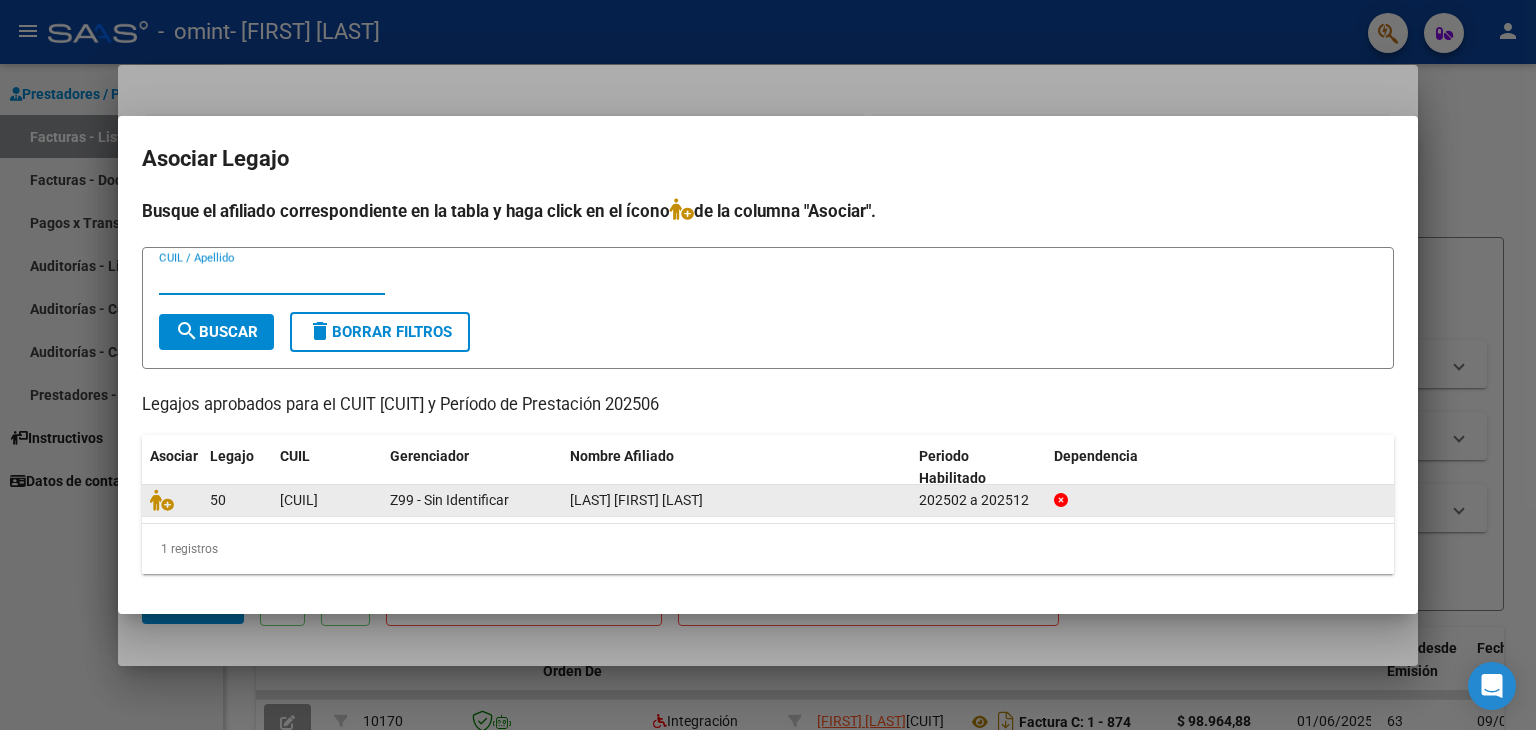 click on "202502 a 202512" 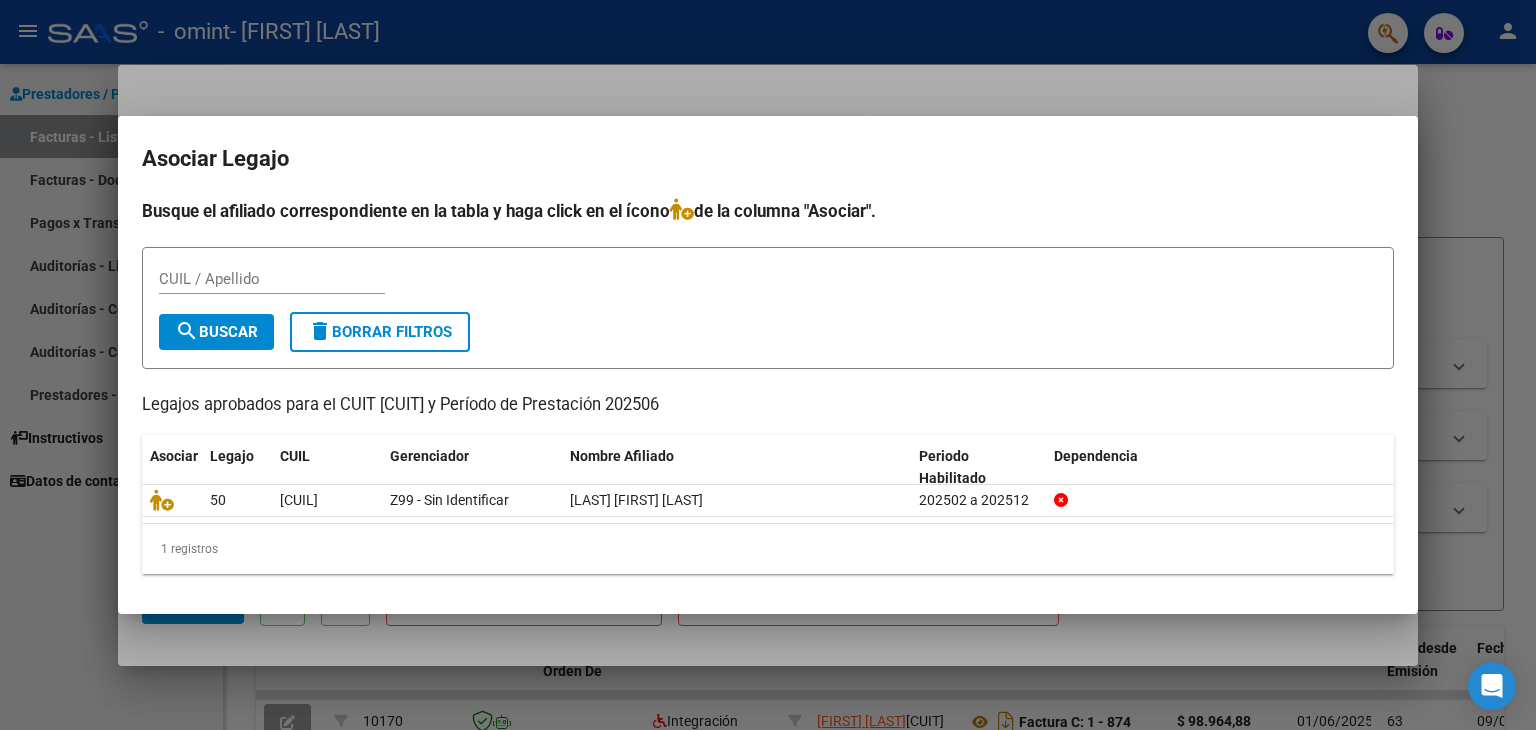 click on "CUIL / Apellido" at bounding box center (272, 279) 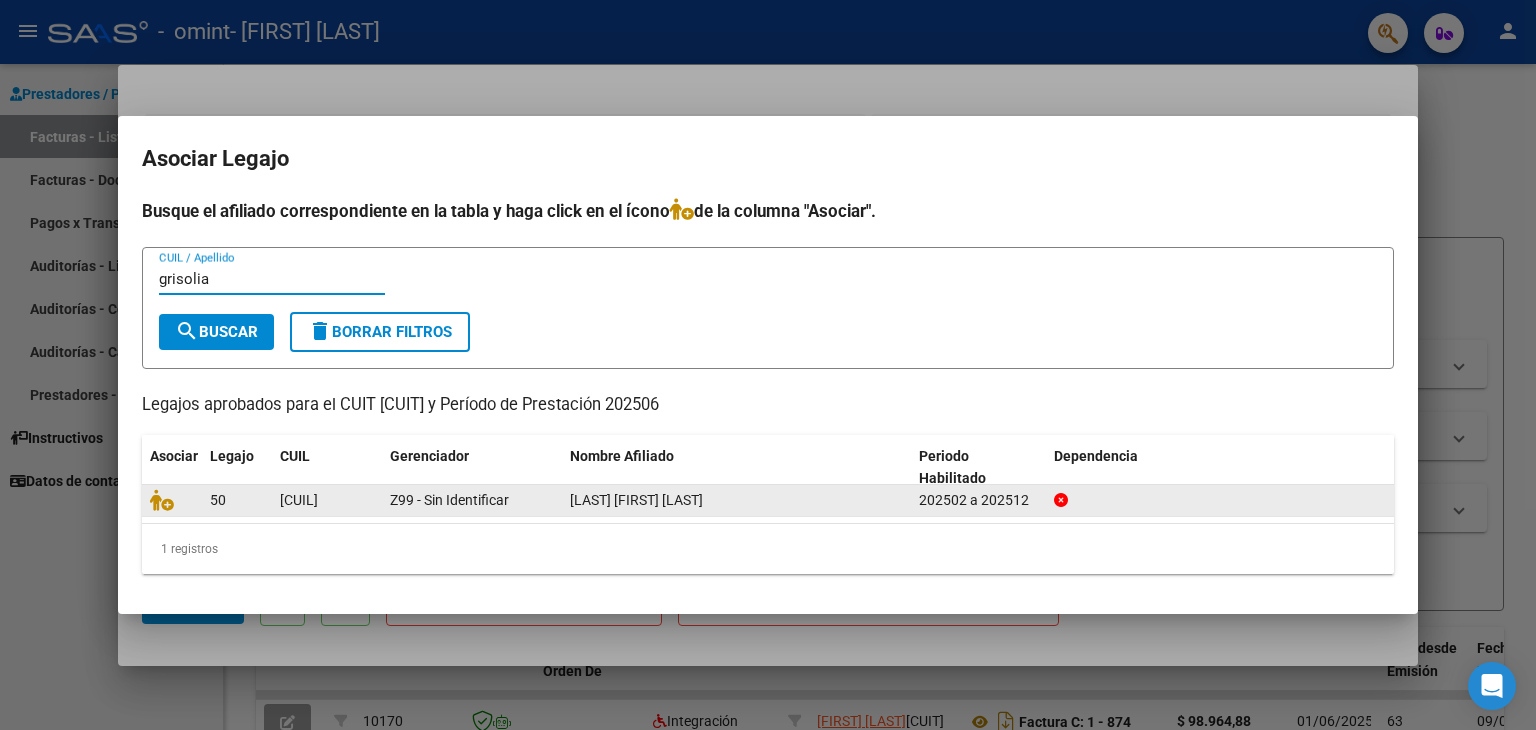 type on "grisolia" 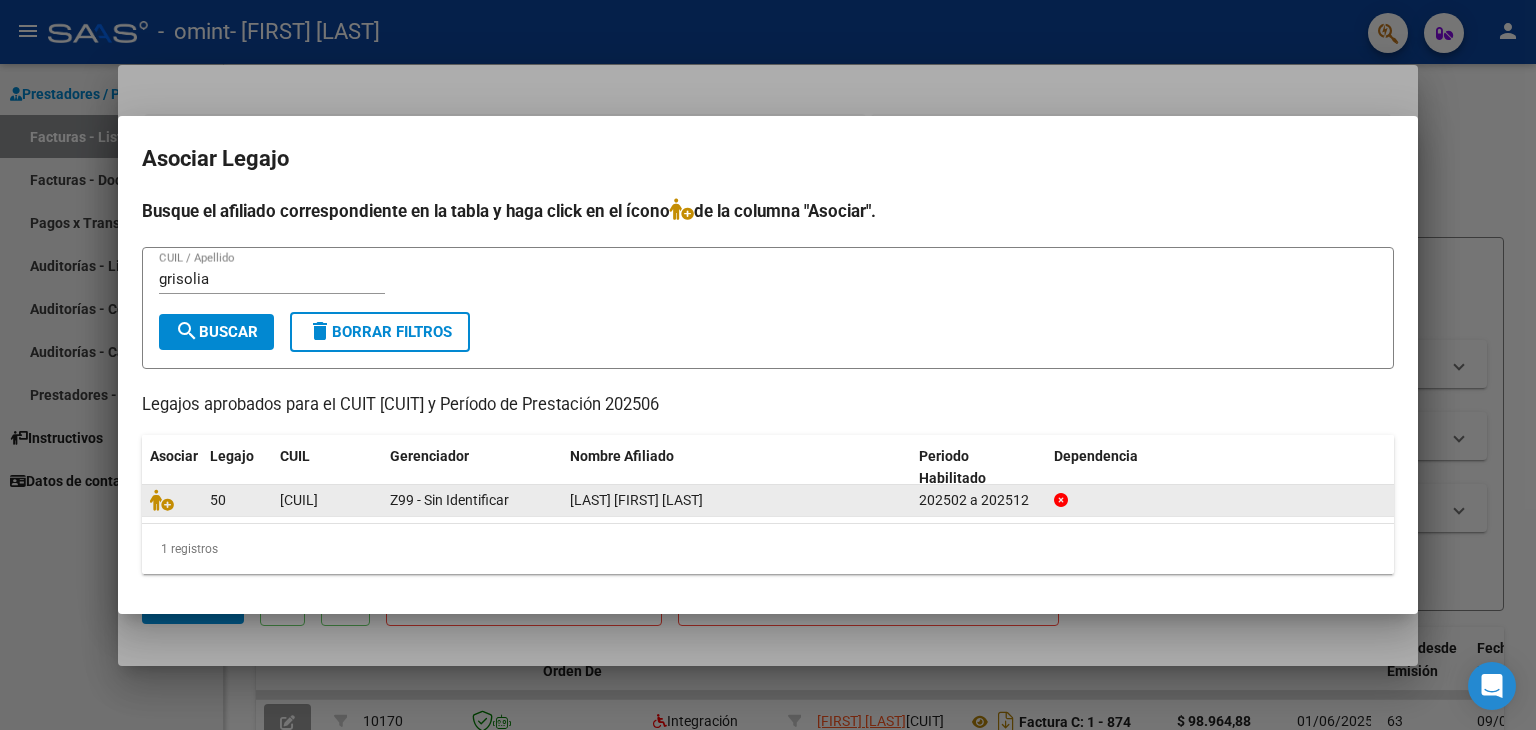 click on "[CUIL]" 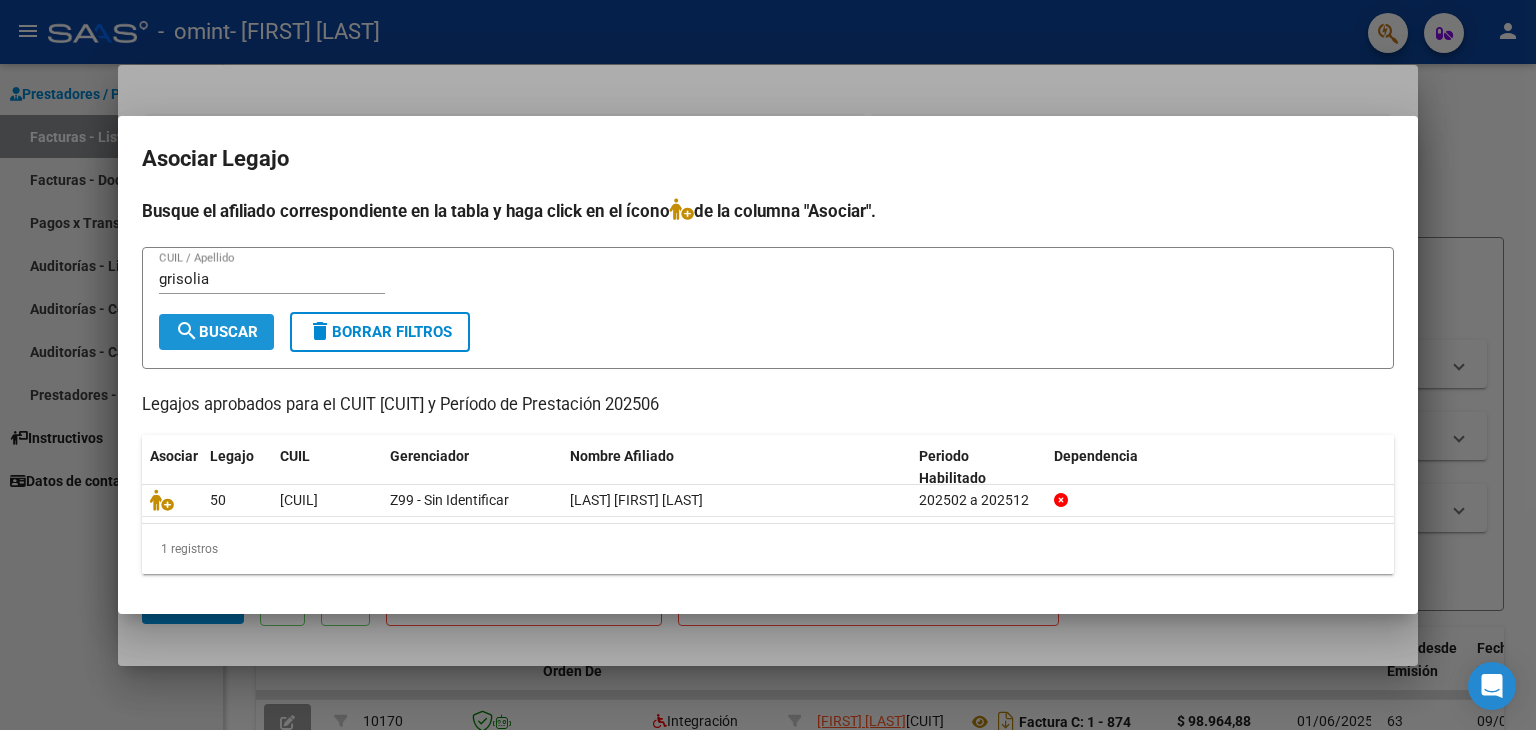 click on "search  Buscar" at bounding box center (216, 332) 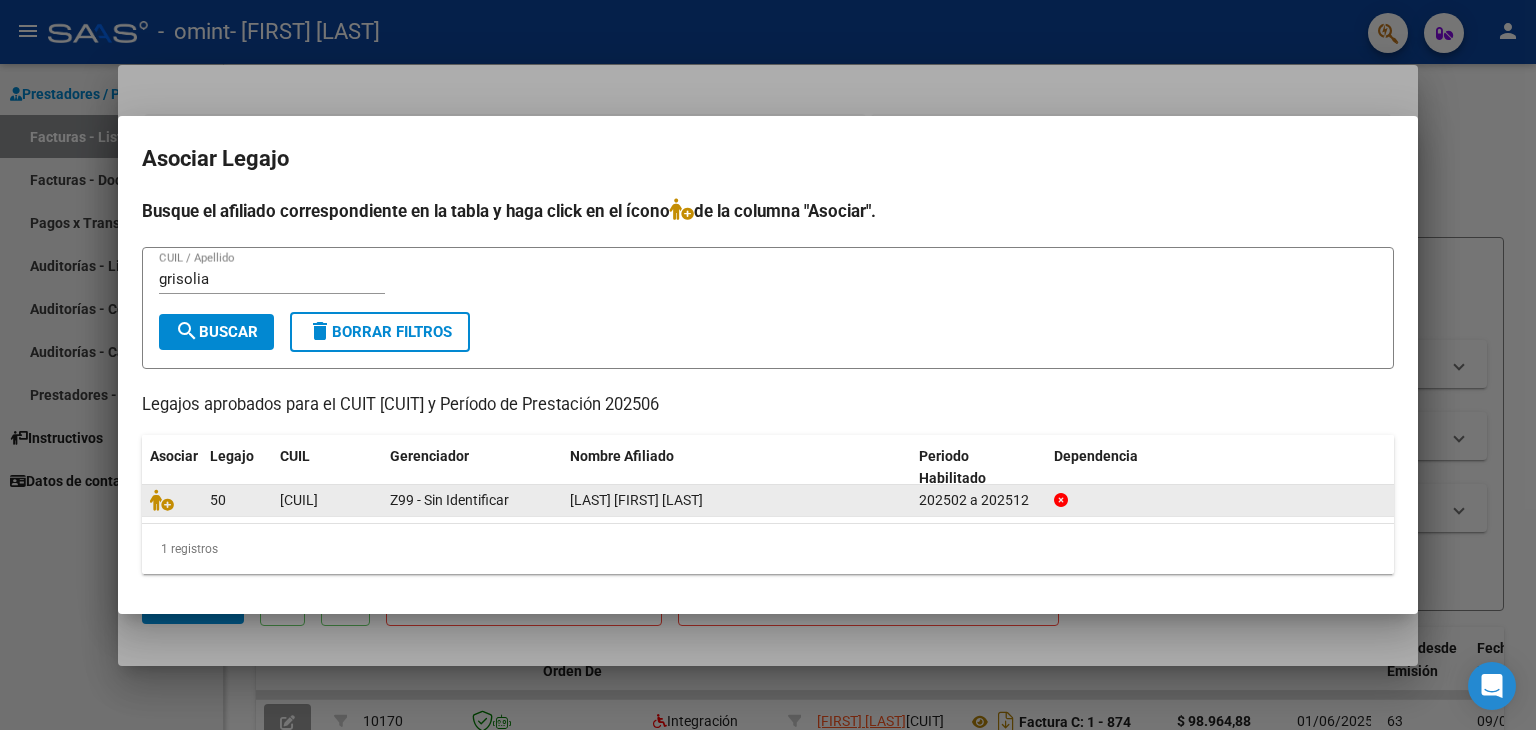 click on "202502 a 202512" 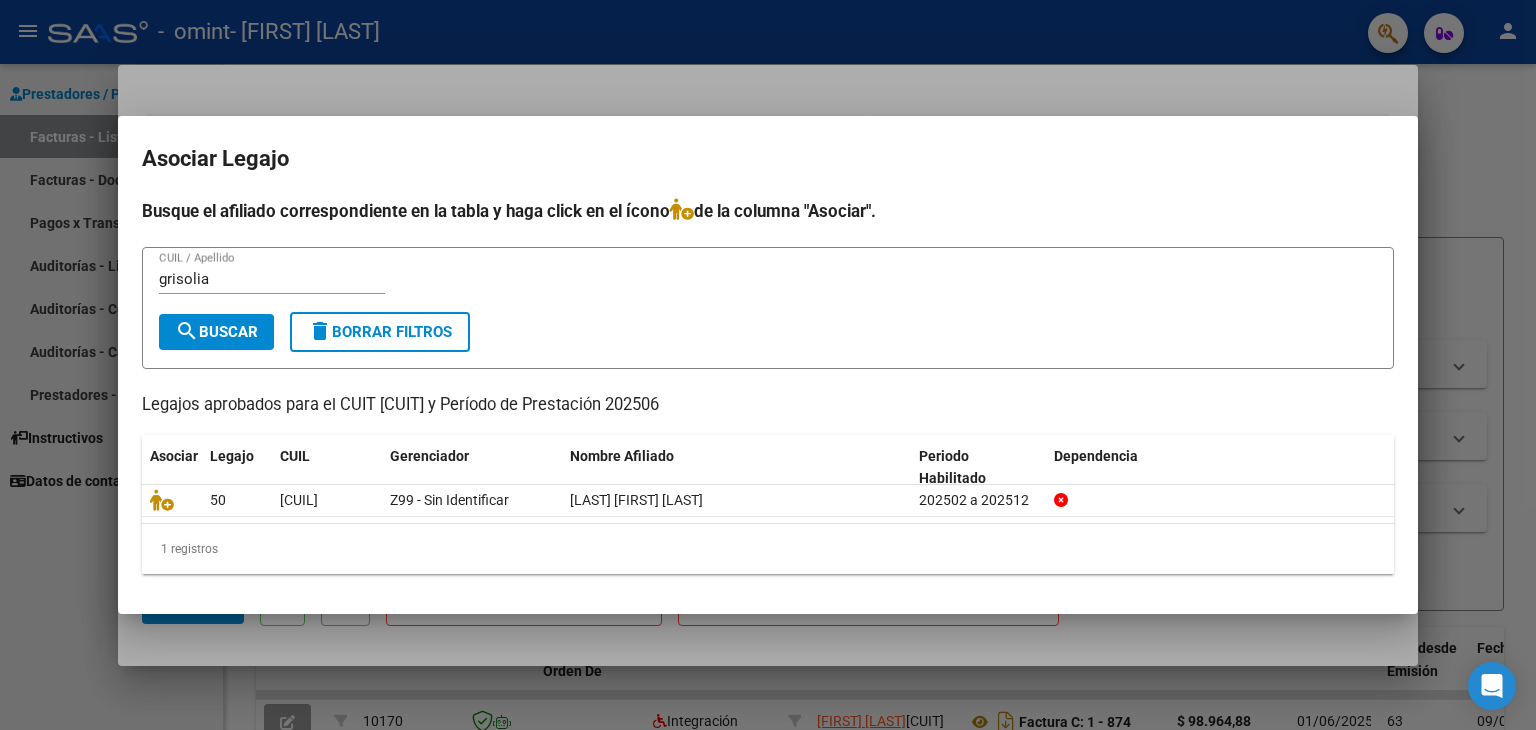 type 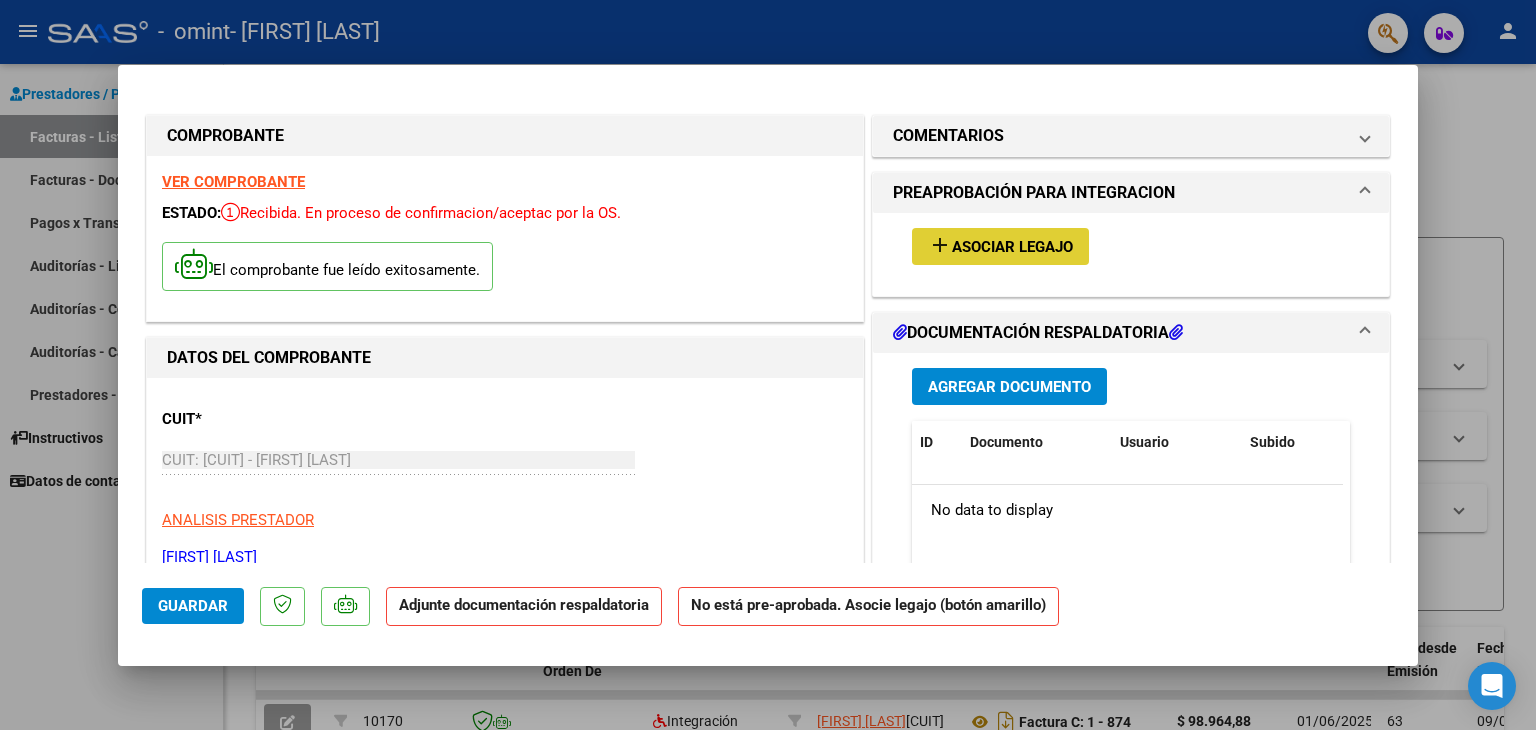 click on "Agregar Documento" at bounding box center (1009, 387) 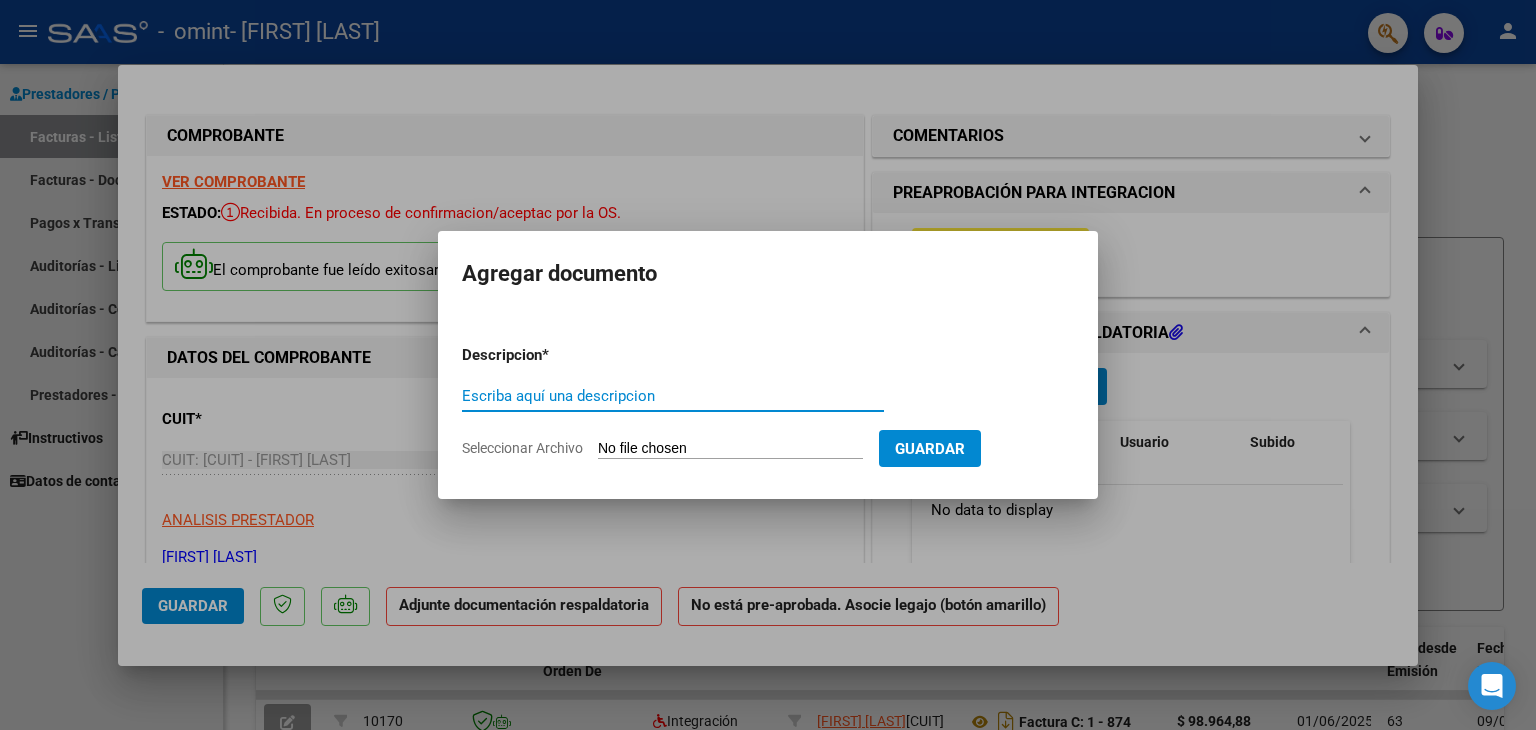 click on "Escriba aquí una descripcion" at bounding box center [673, 396] 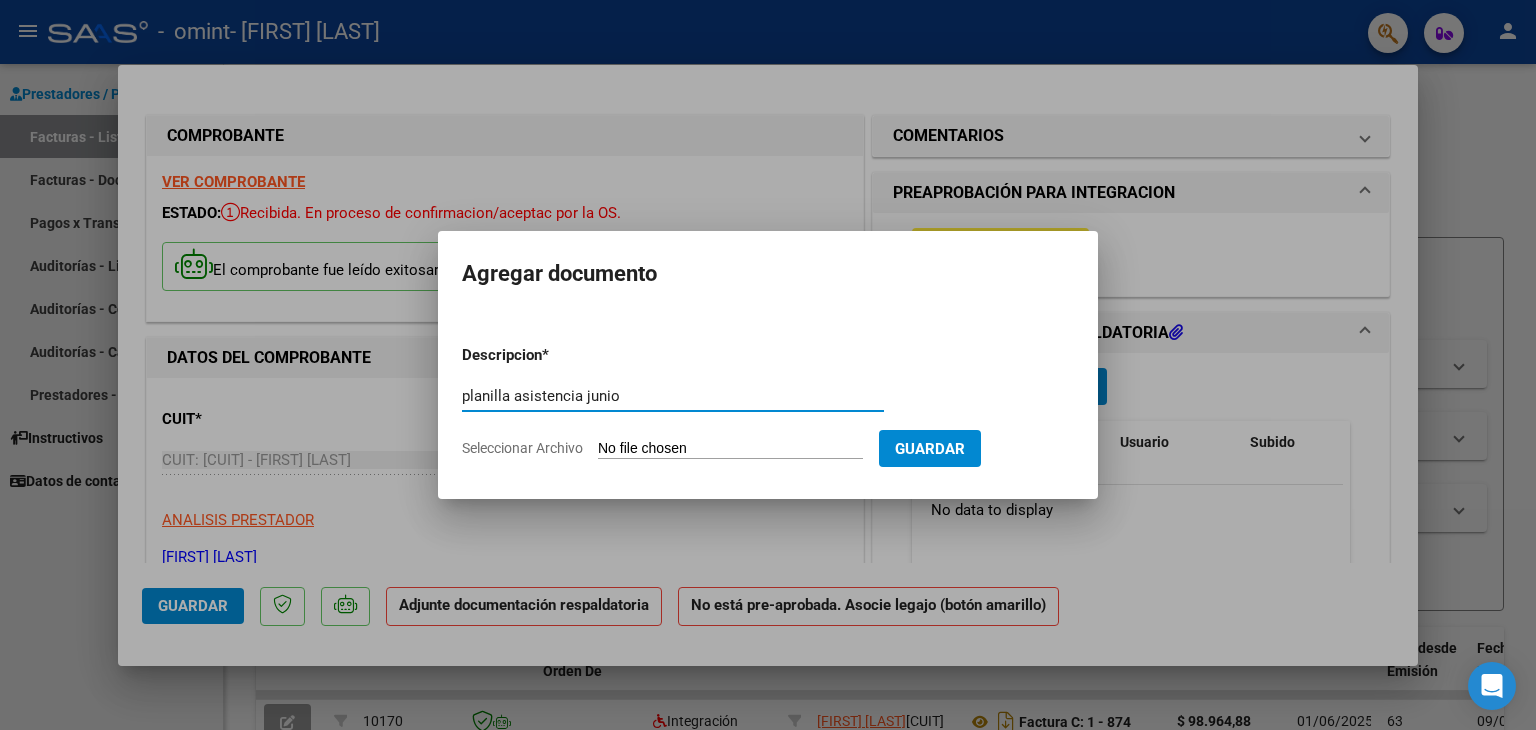 type on "planilla asistencia junio" 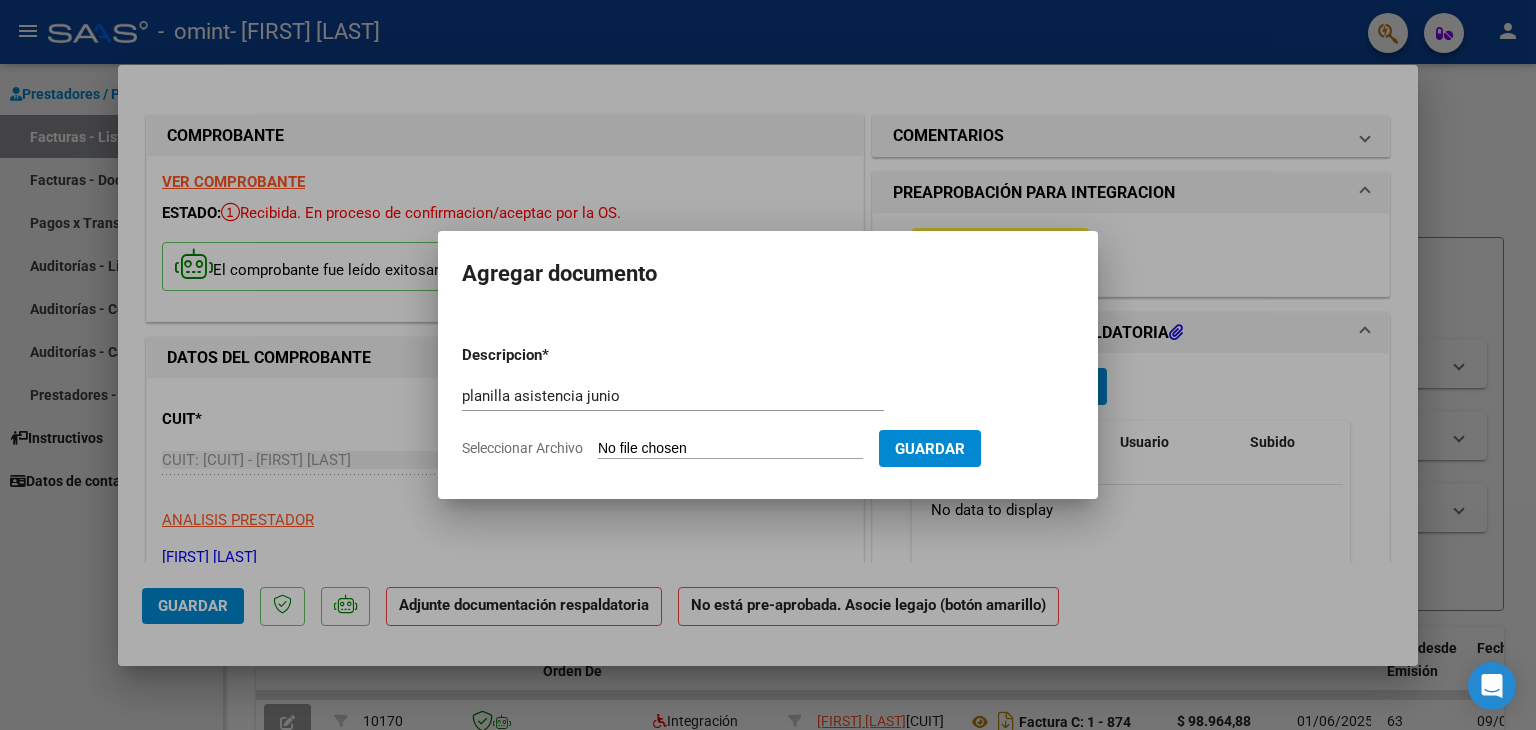 type on "C:\fakepath\Planilla Junio.pdf" 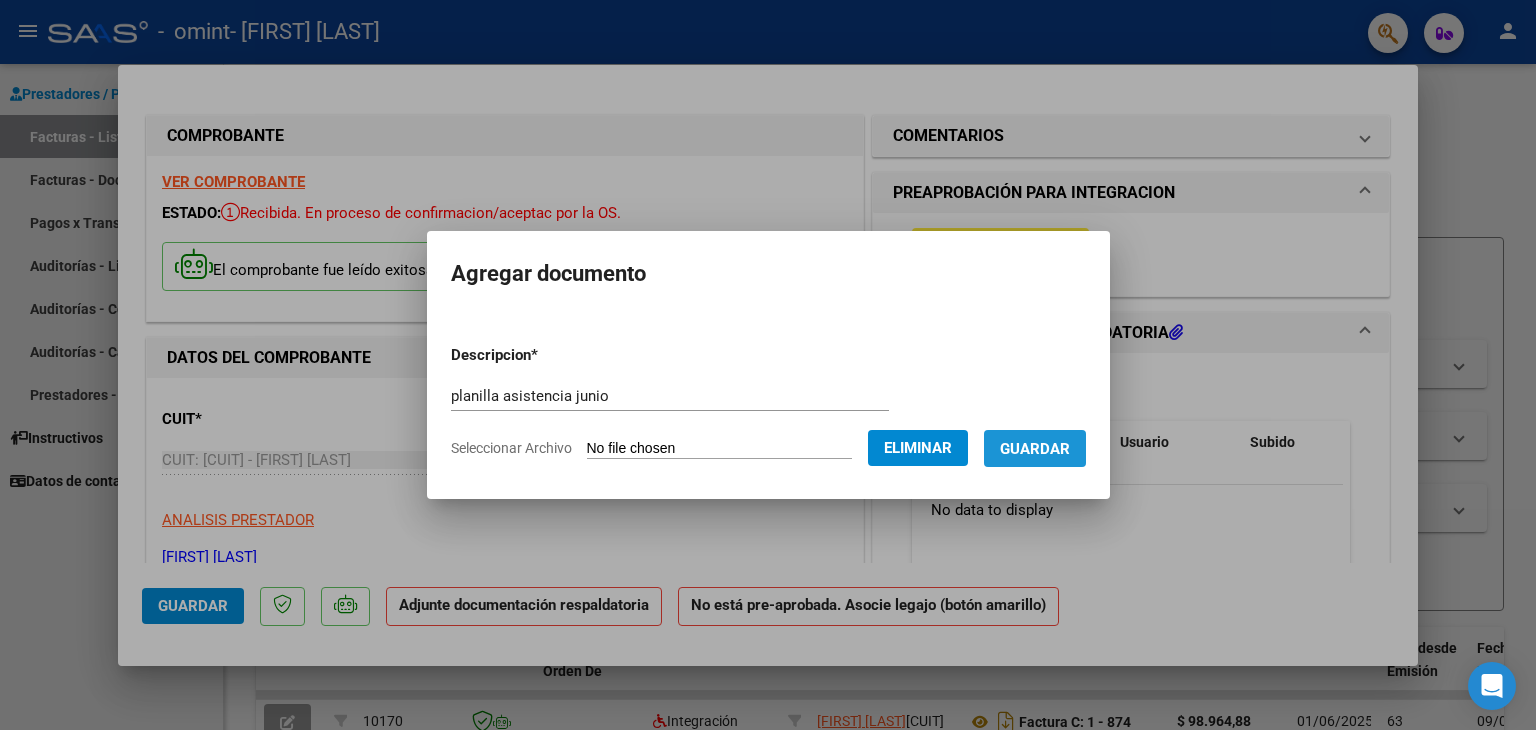 click on "Guardar" at bounding box center (1035, 449) 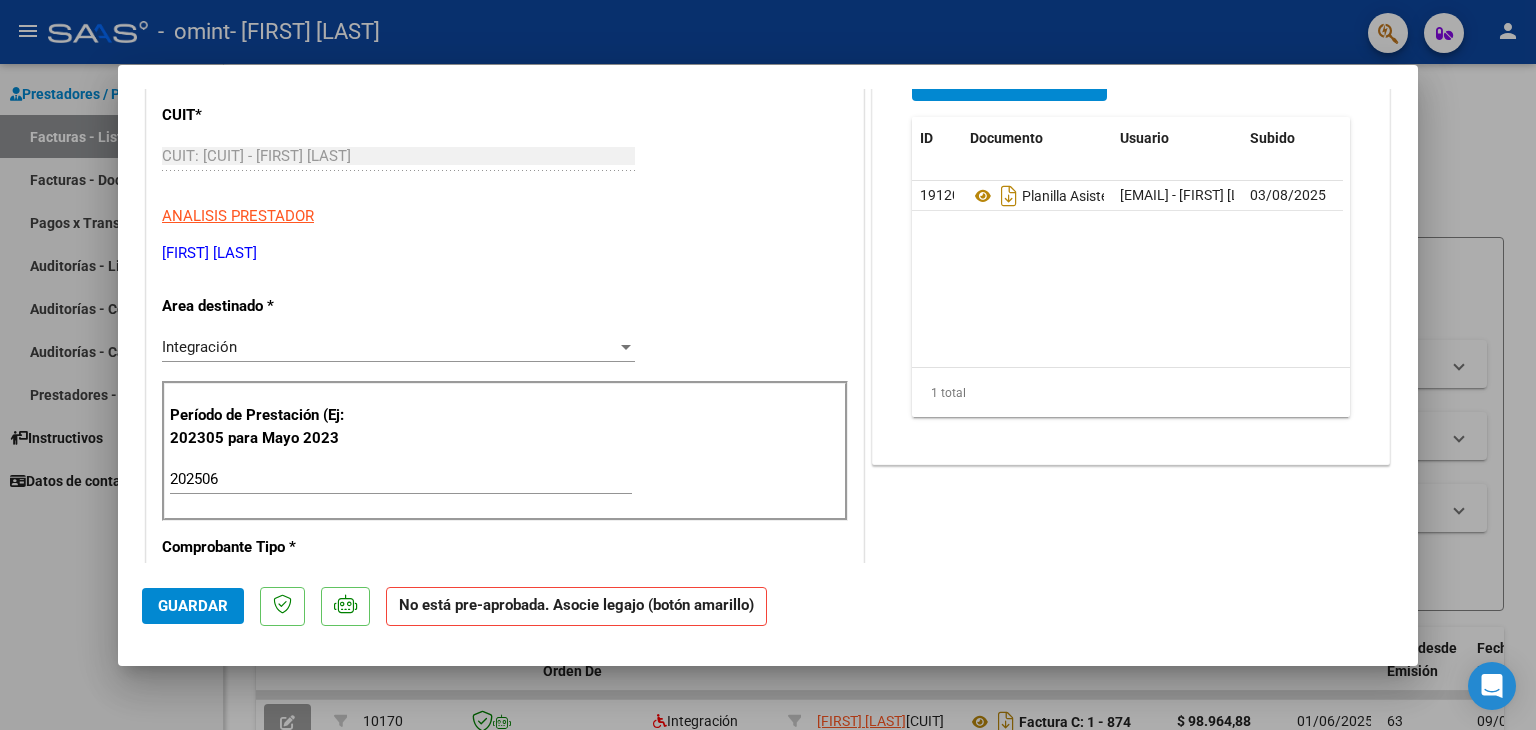 scroll, scrollTop: 0, scrollLeft: 0, axis: both 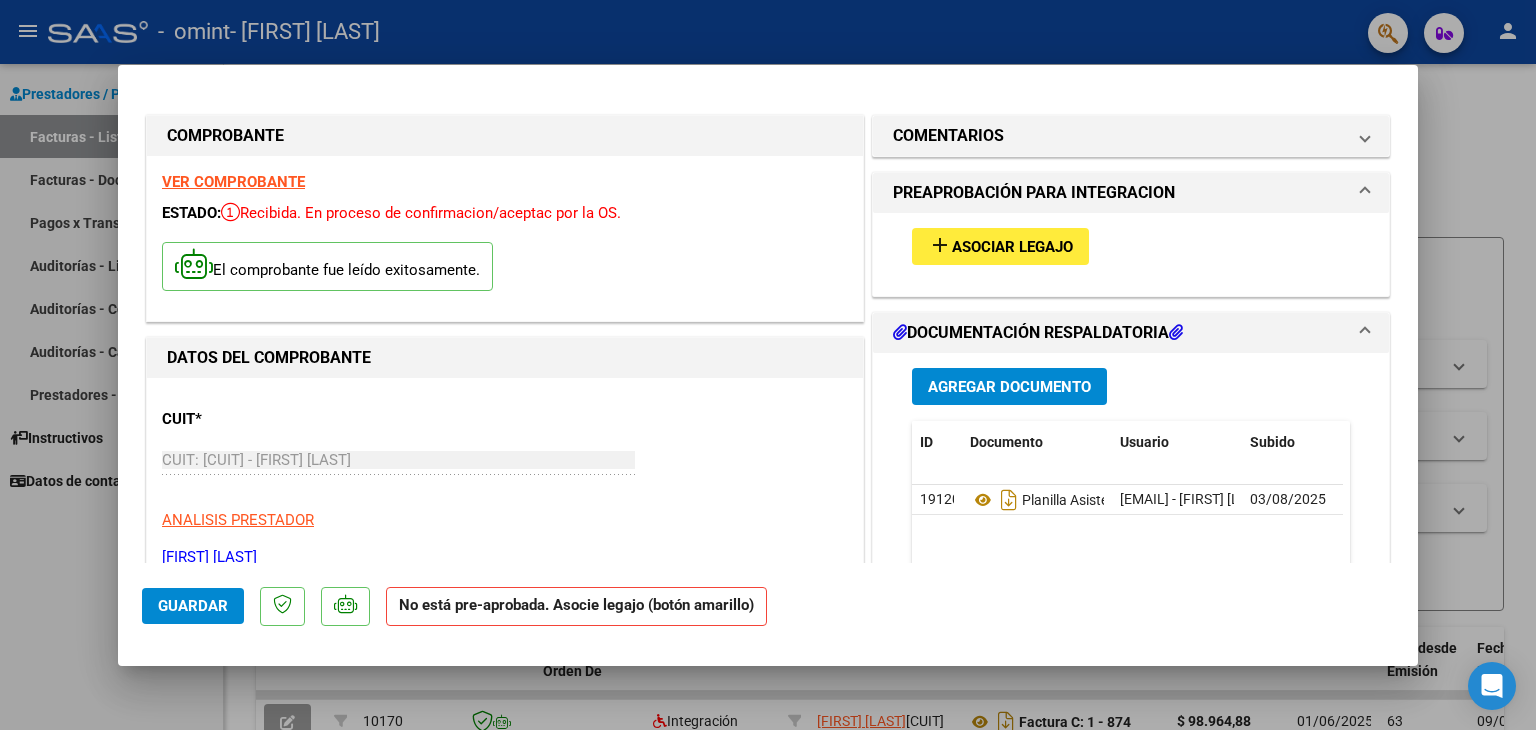 click on "Asociar Legajo" at bounding box center [1012, 247] 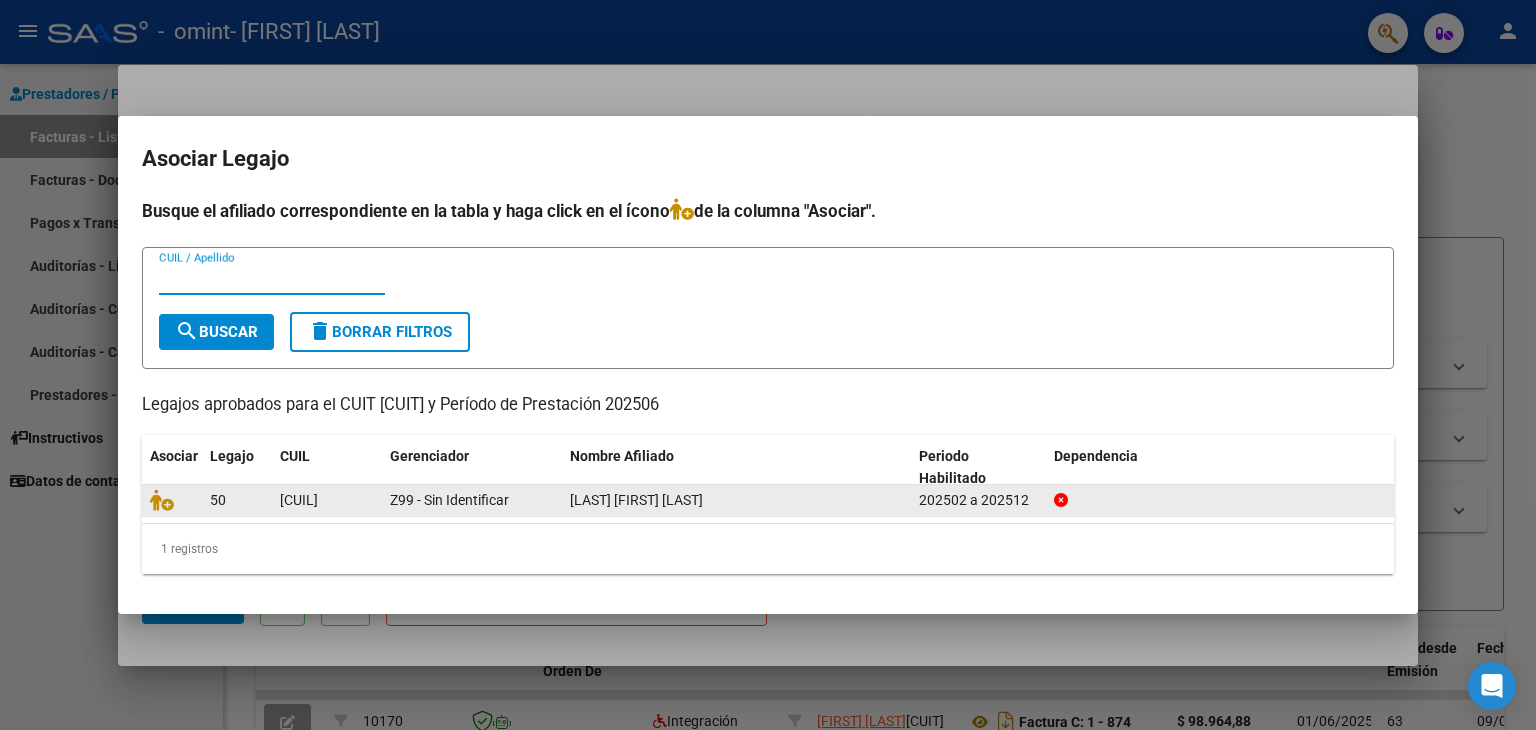 click on "202502 a 202512" 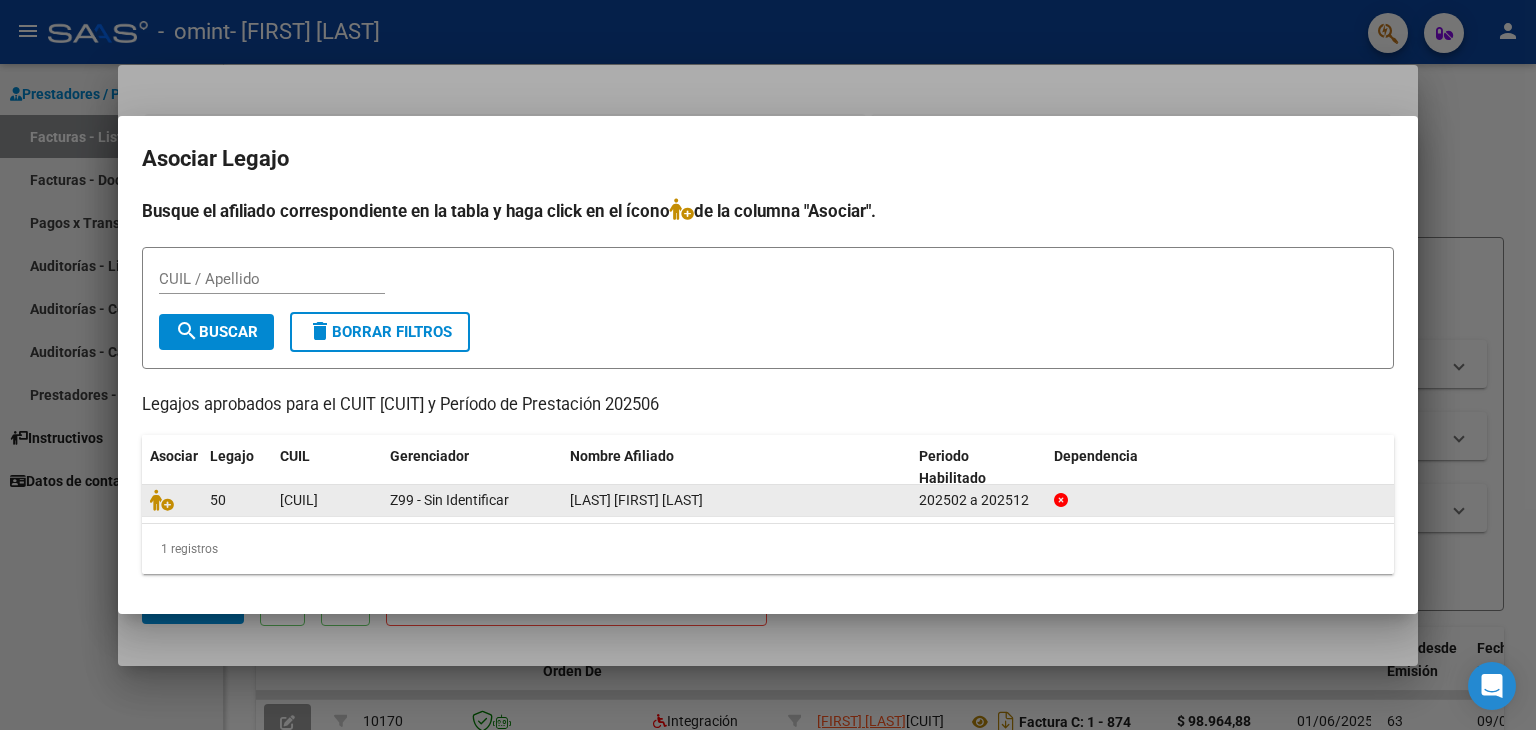 click on "202502 a 202512" 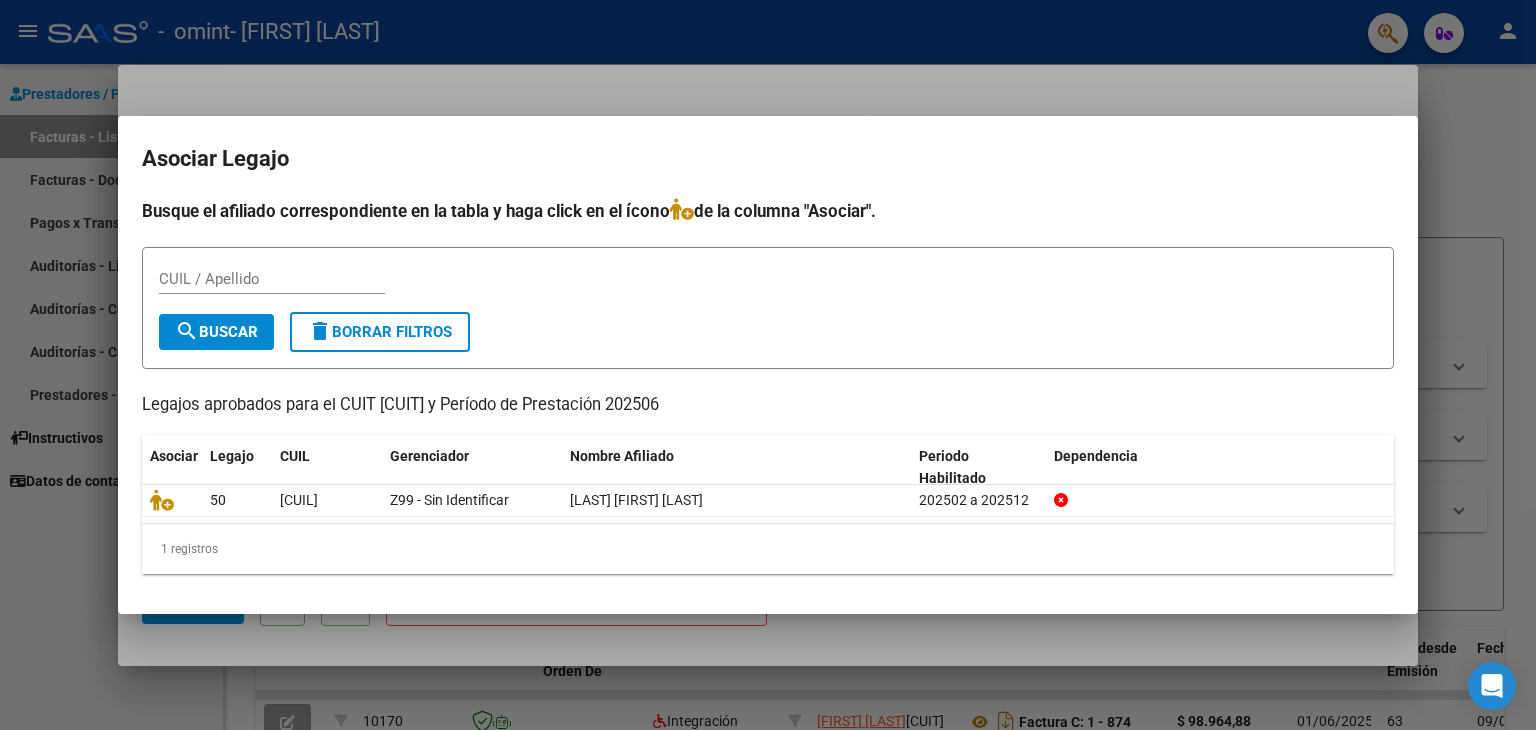 click on "Asociar Legajo Busque el afiliado correspondiente en la tabla y haga click en el ícono   de la columna "Asociar". CUIL / Apellido search  Buscar  delete  Borrar Filtros  Legajos aprobados para el CUIT [CUIT] y Período de Prestación 202506  Asociar Legajo CUIL Gerenciador Nombre Afiliado Periodo Habilitado Dependencia    50 [CUIL] Z99 - Sin Identificar [LAST] [FIRST] [LAST]  202502 a 202512   1 registros   1" at bounding box center (768, 365) 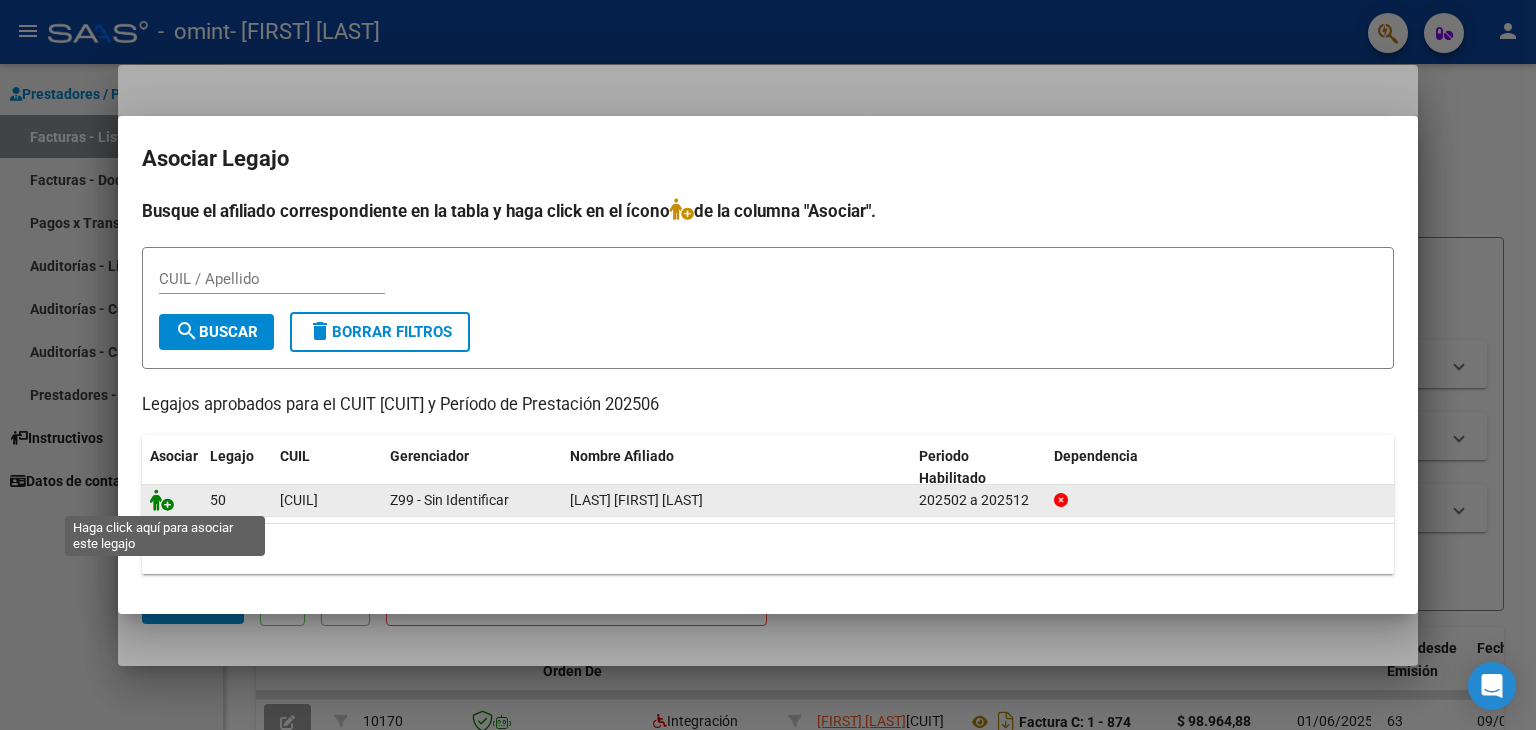click 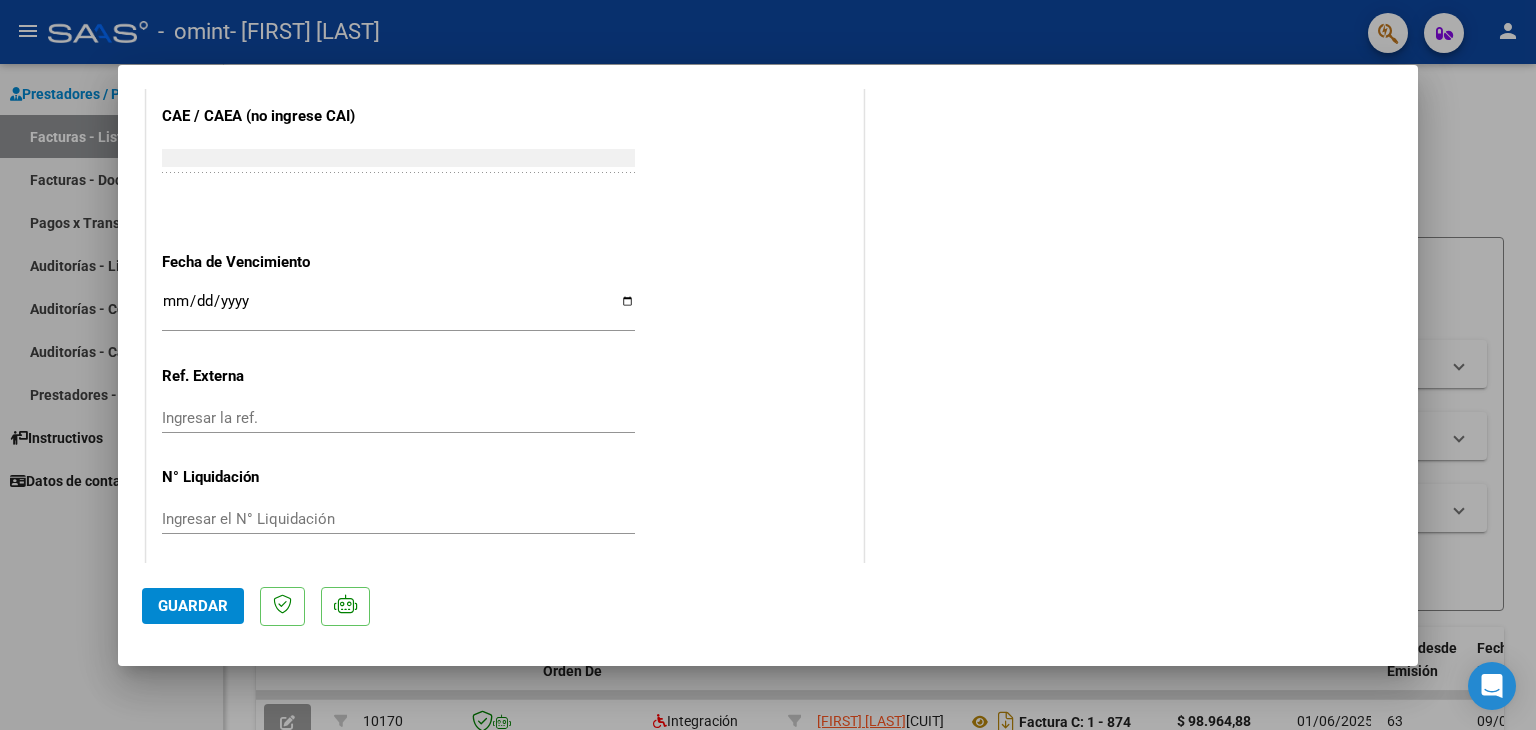 scroll, scrollTop: 1313, scrollLeft: 0, axis: vertical 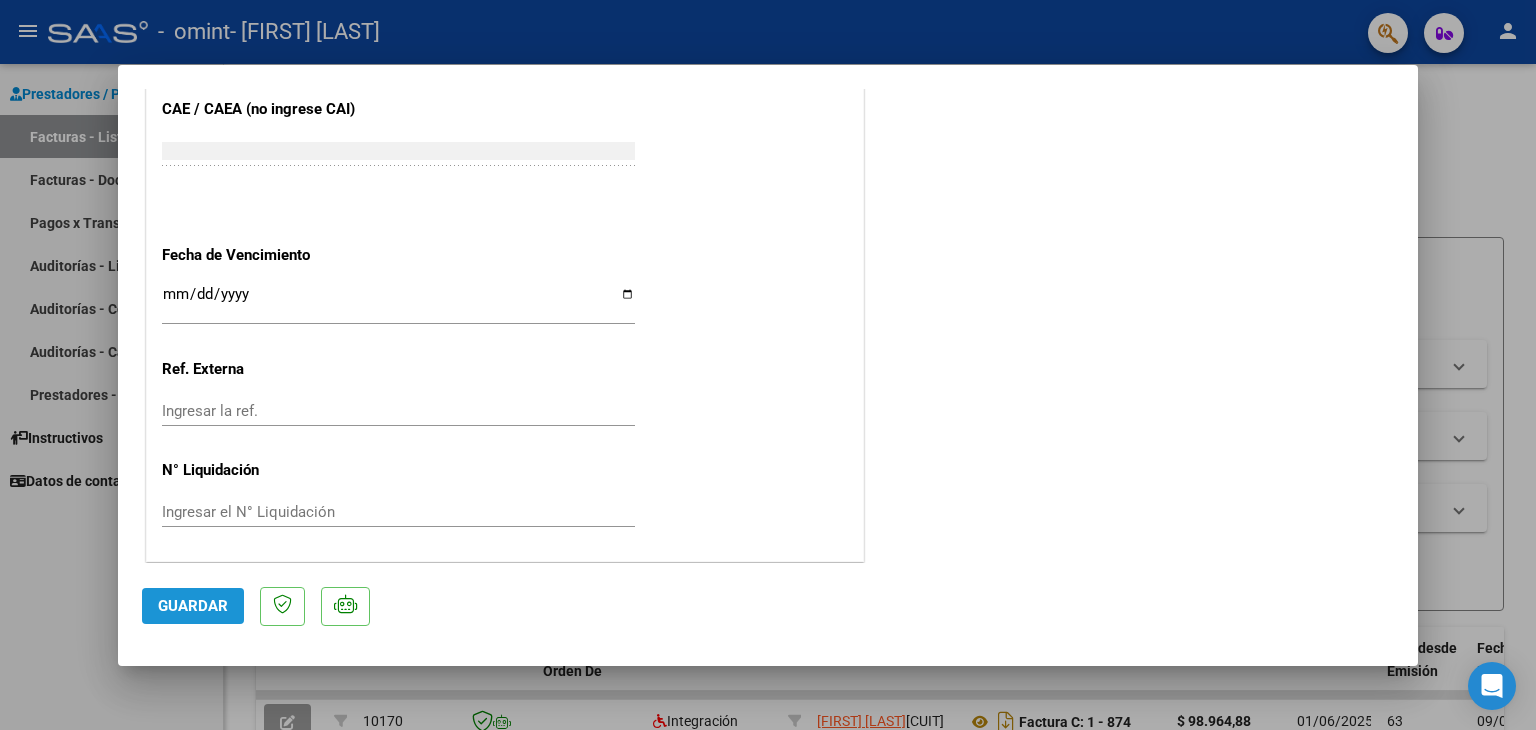 click on "Guardar" 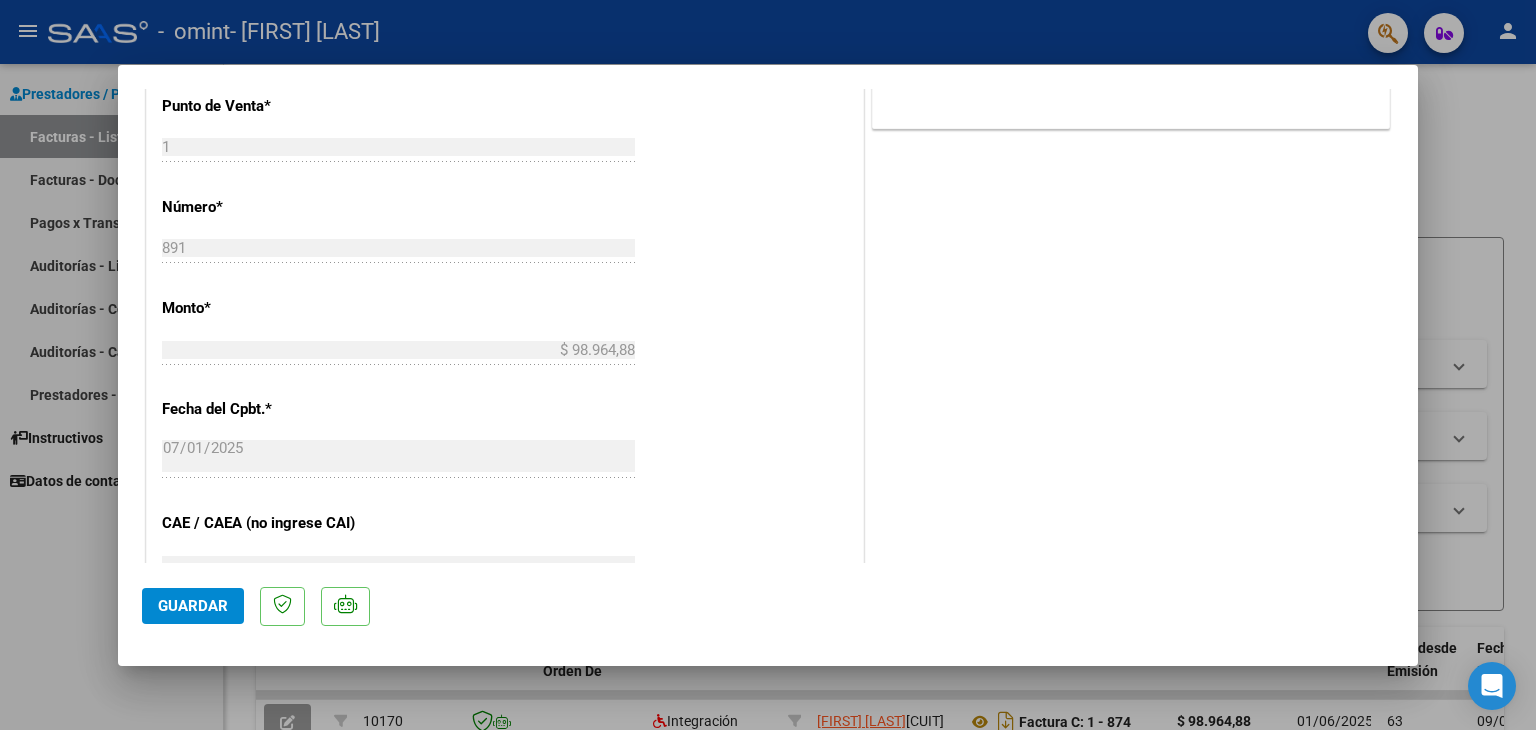 scroll, scrollTop: 484, scrollLeft: 0, axis: vertical 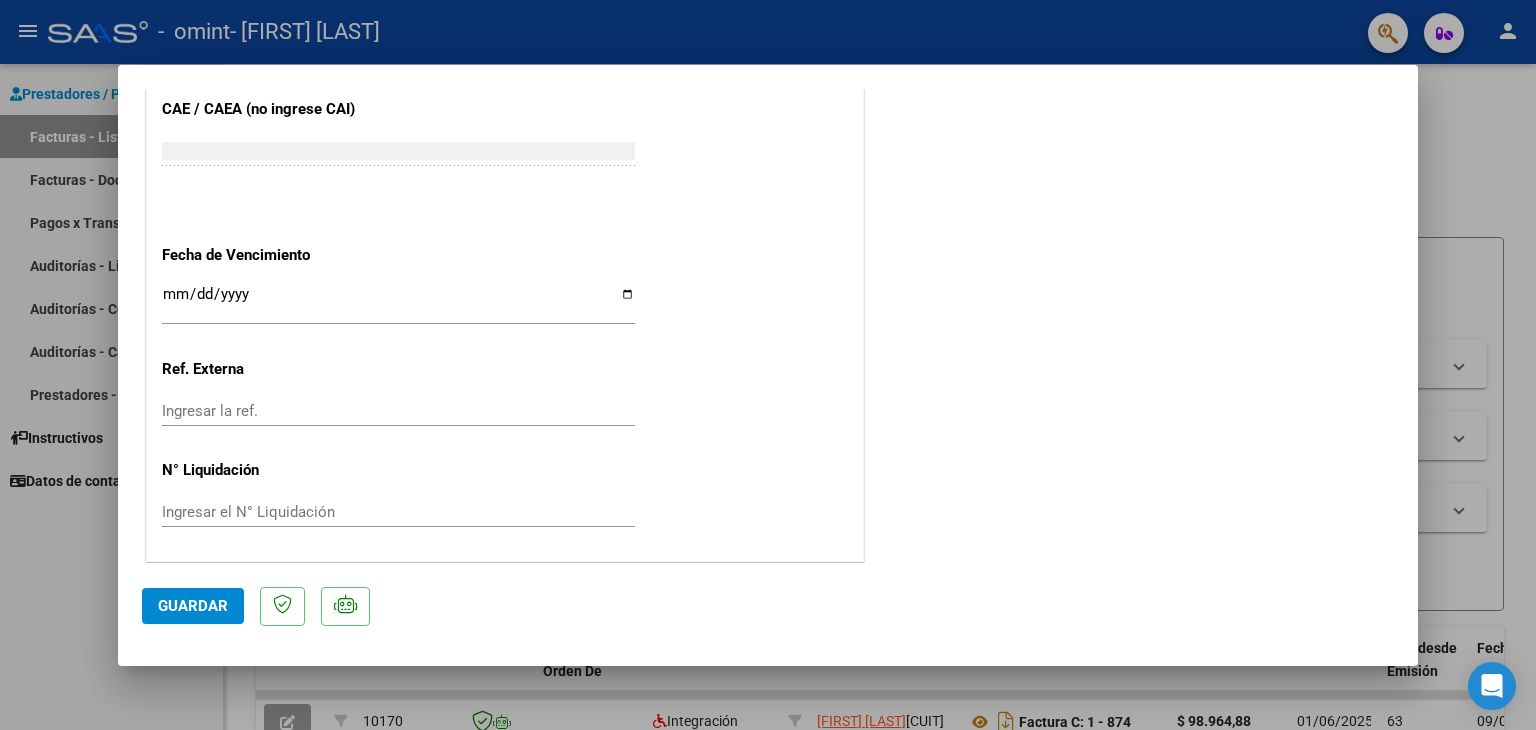click on "Guardar" 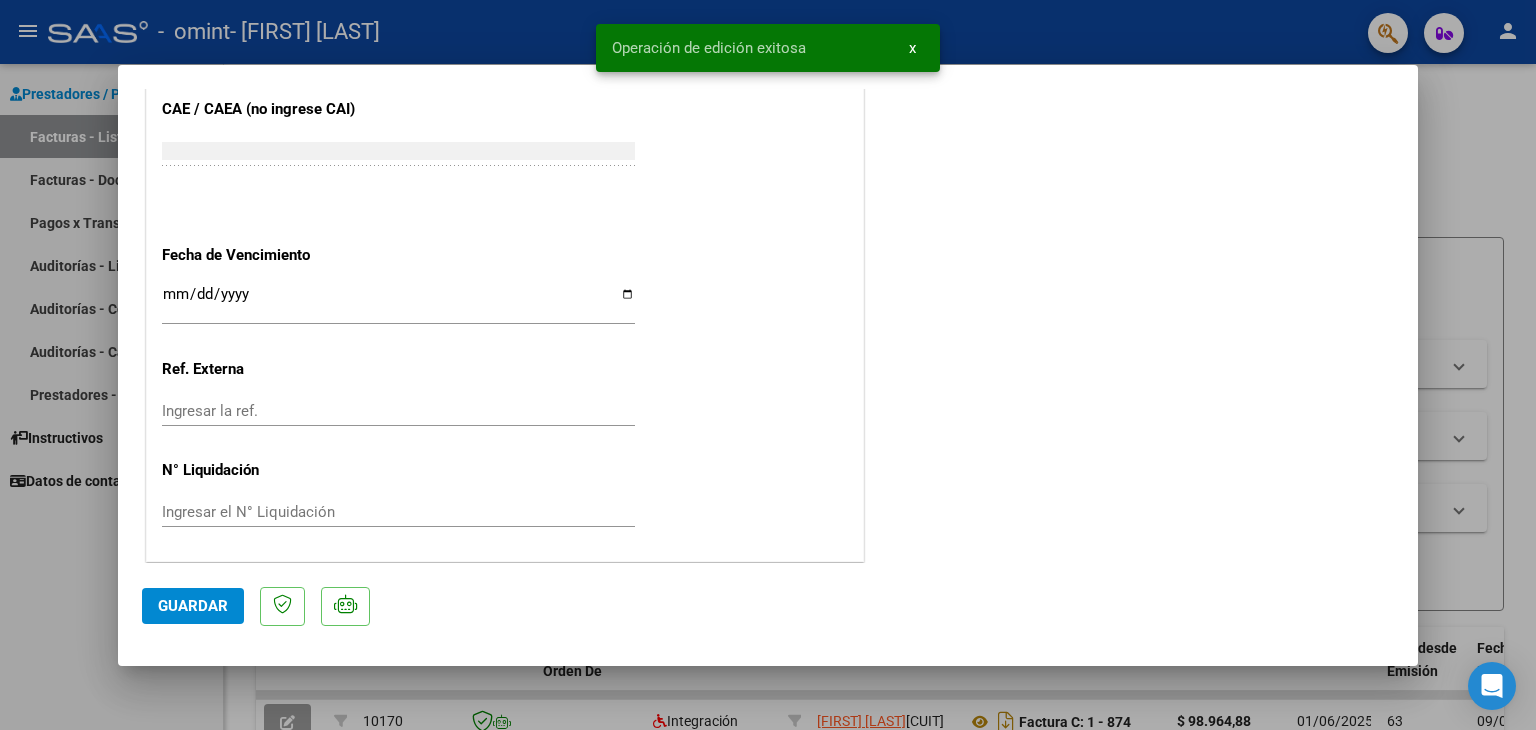 click at bounding box center (768, 365) 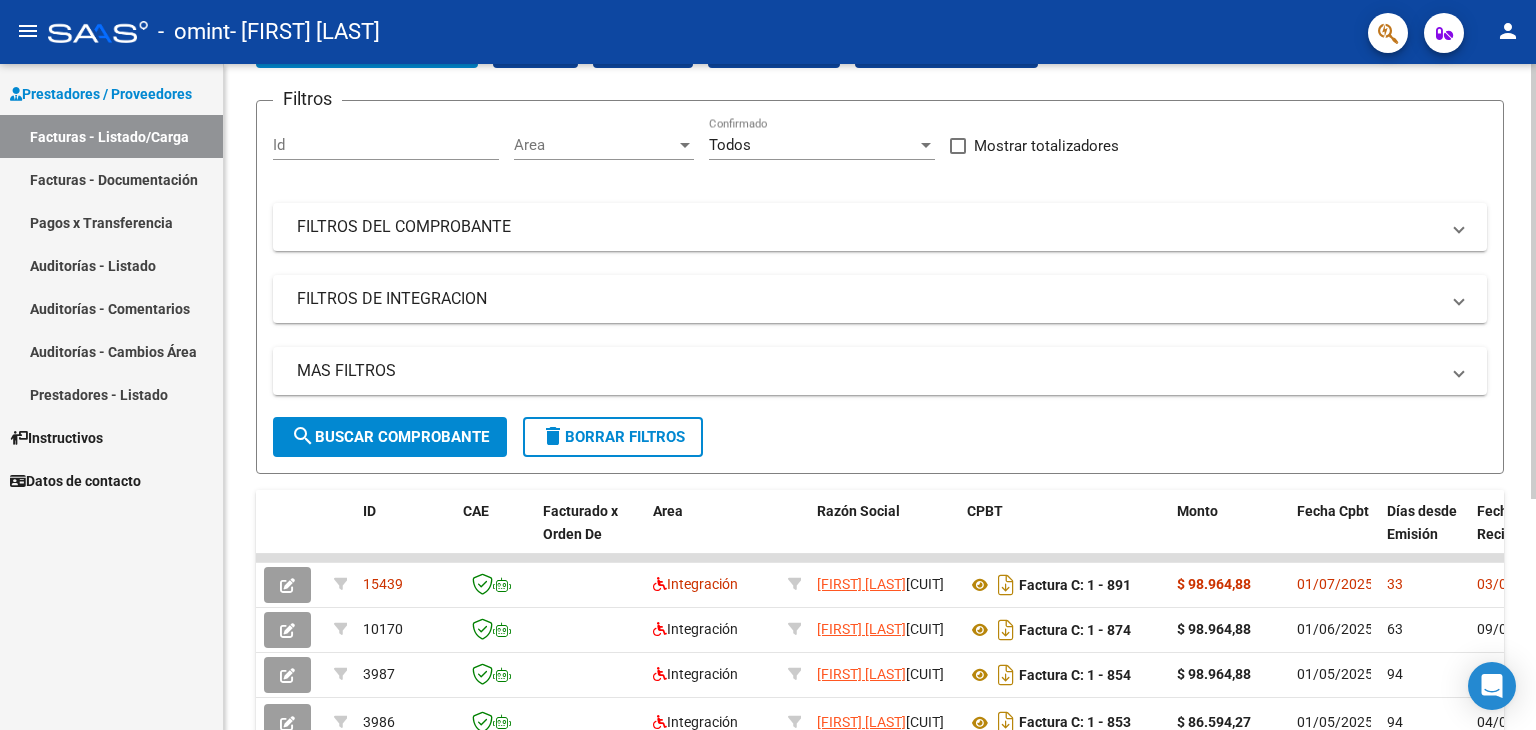 scroll, scrollTop: 258, scrollLeft: 0, axis: vertical 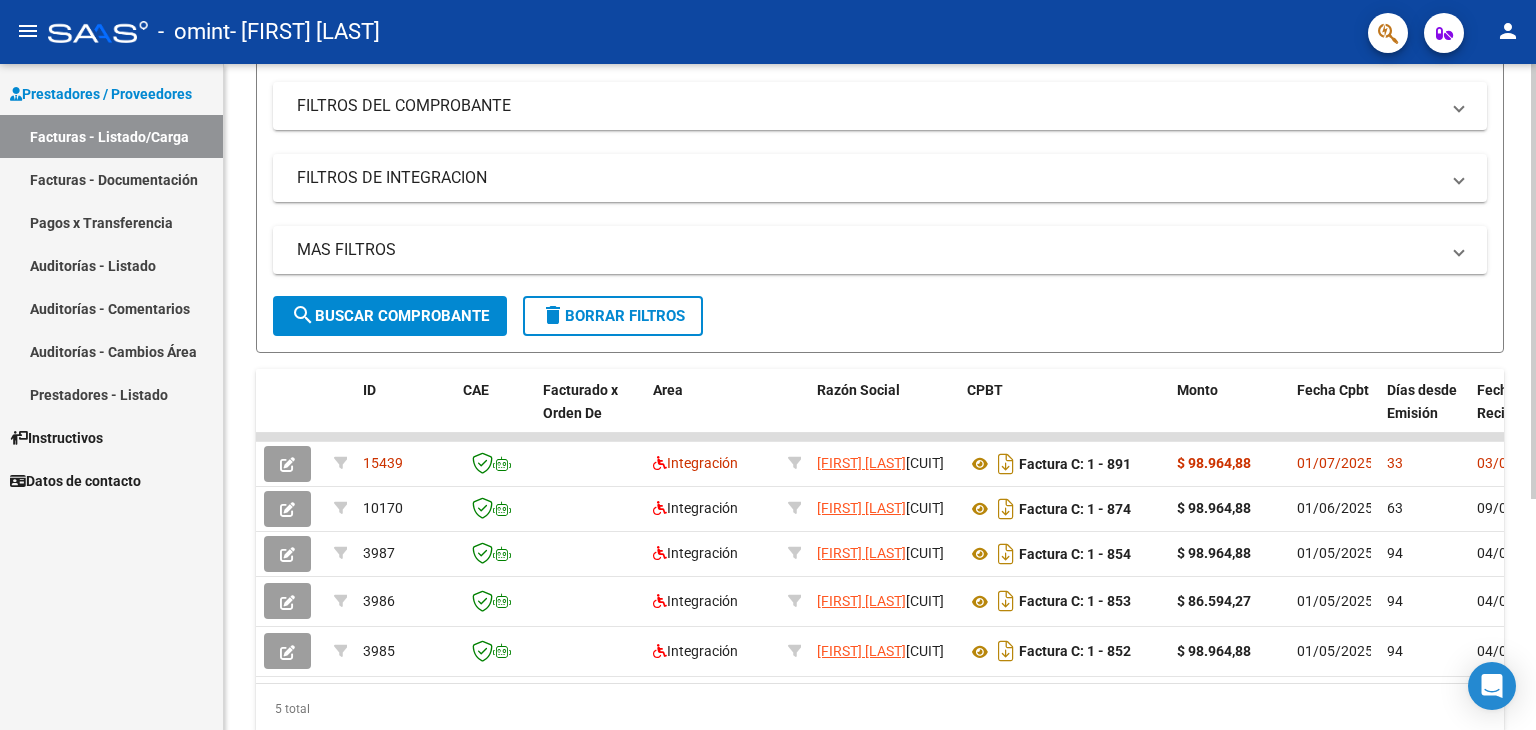 click 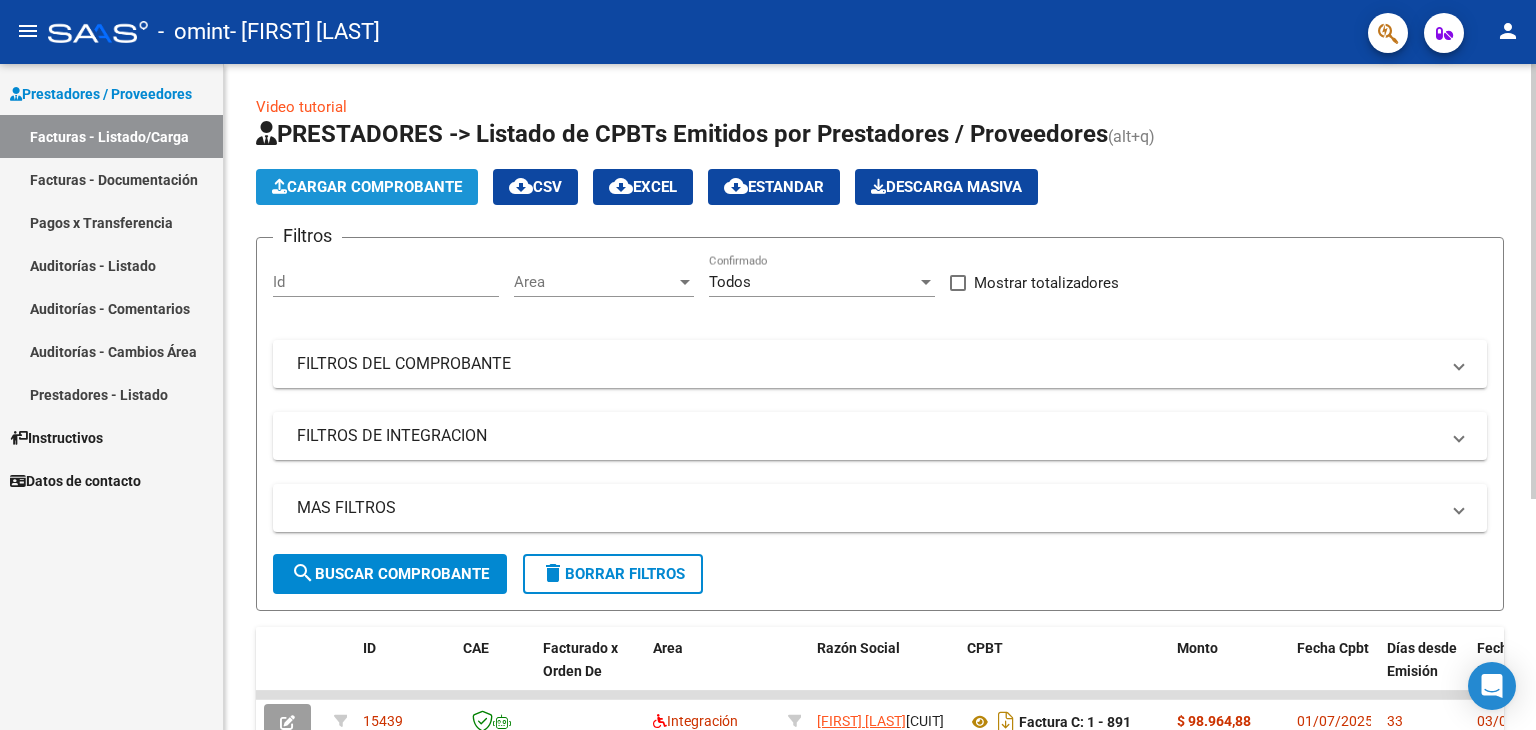 click on "Cargar Comprobante" 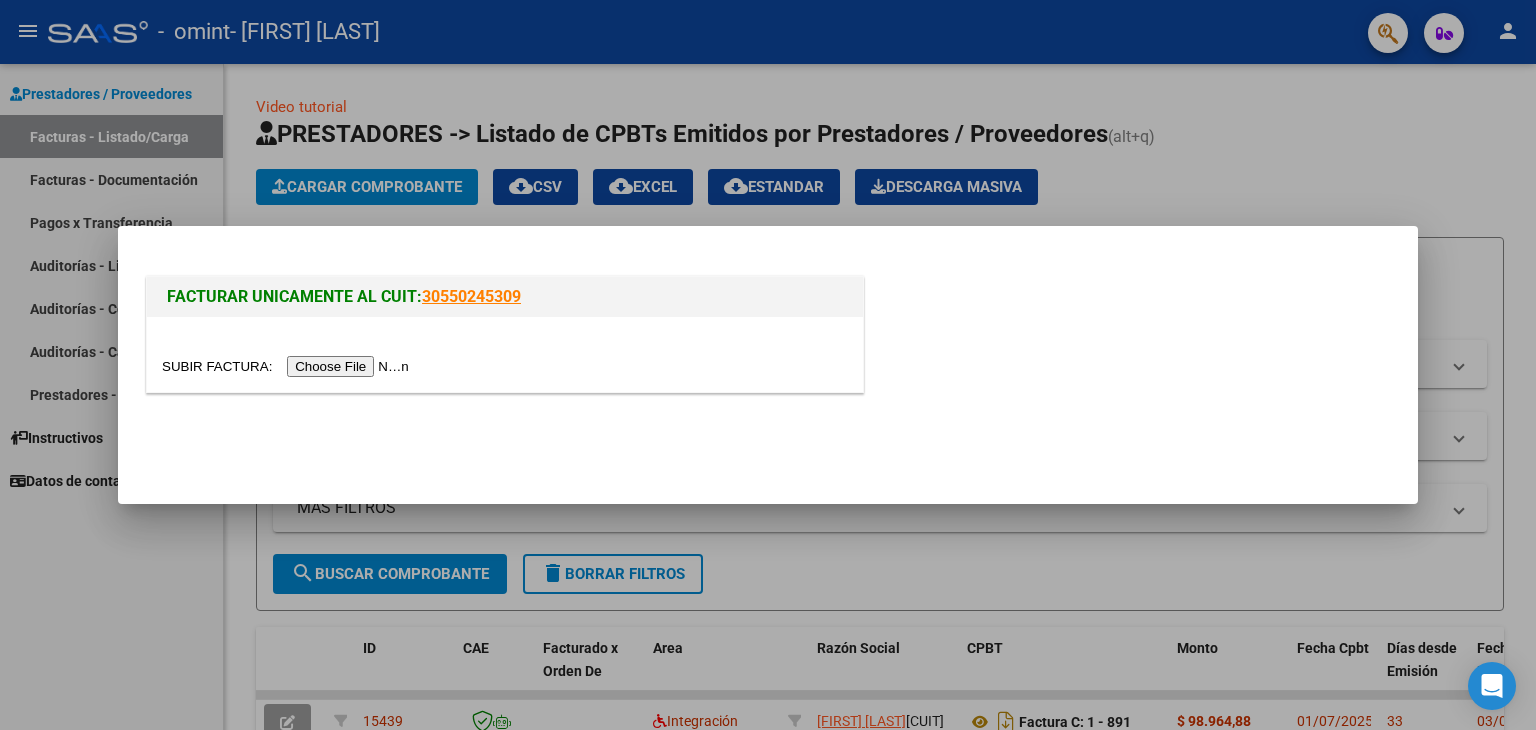 click at bounding box center (288, 366) 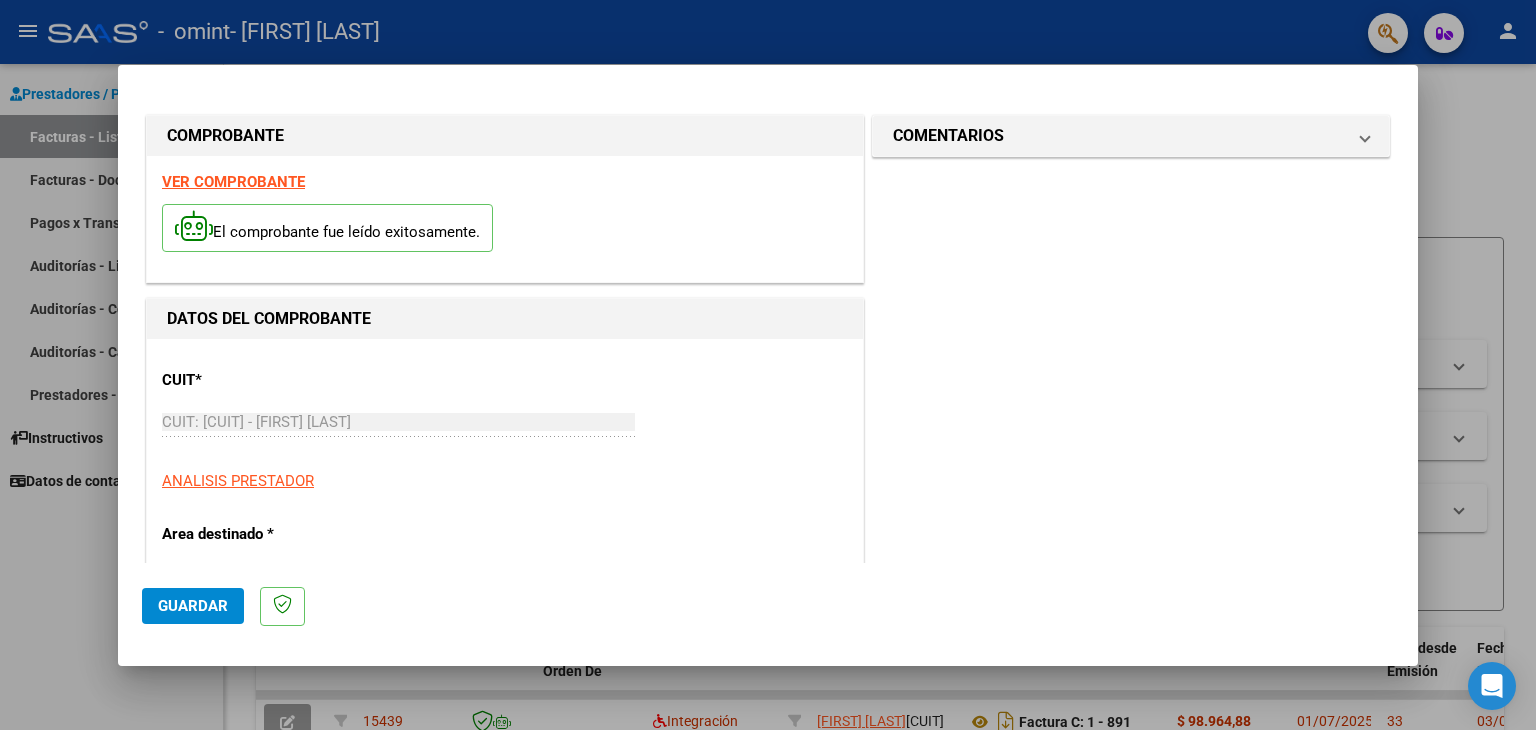 click on "CUIT  *   [CUIT] Ingresar CUIT  ANALISIS PRESTADOR  Area destinado * Integración Seleccionar Area Luego de guardar debe preaprobar la factura asociandola a un legajo de integración y subir la documentación respaldatoria (planilla de asistencia o ddjj para período de aislamiento)  Período de Prestación (Ej: 202305 para Mayo 2023    Ingrese el Período de Prestación como indica el ejemplo   Comprobante Tipo * Factura C Seleccionar Tipo Punto de Venta  *   1 Ingresar el Nro.  Número  *   921 Ingresar el Nro.  Monto  *   $ 111.335,49 Ingresar el monto  Fecha del Cpbt.  *   2025-08-01 Ingresar la fecha  CAE / CAEA (no ingrese CAI)    75319459100794 Ingresar el CAE o CAEA (no ingrese CAI)  Fecha de Vencimiento    Ingresar la fecha  Ref. Externa    Ingresar la ref.  N° Liquidación    Ingresar el N° Liquidación" at bounding box center [505, 1072] 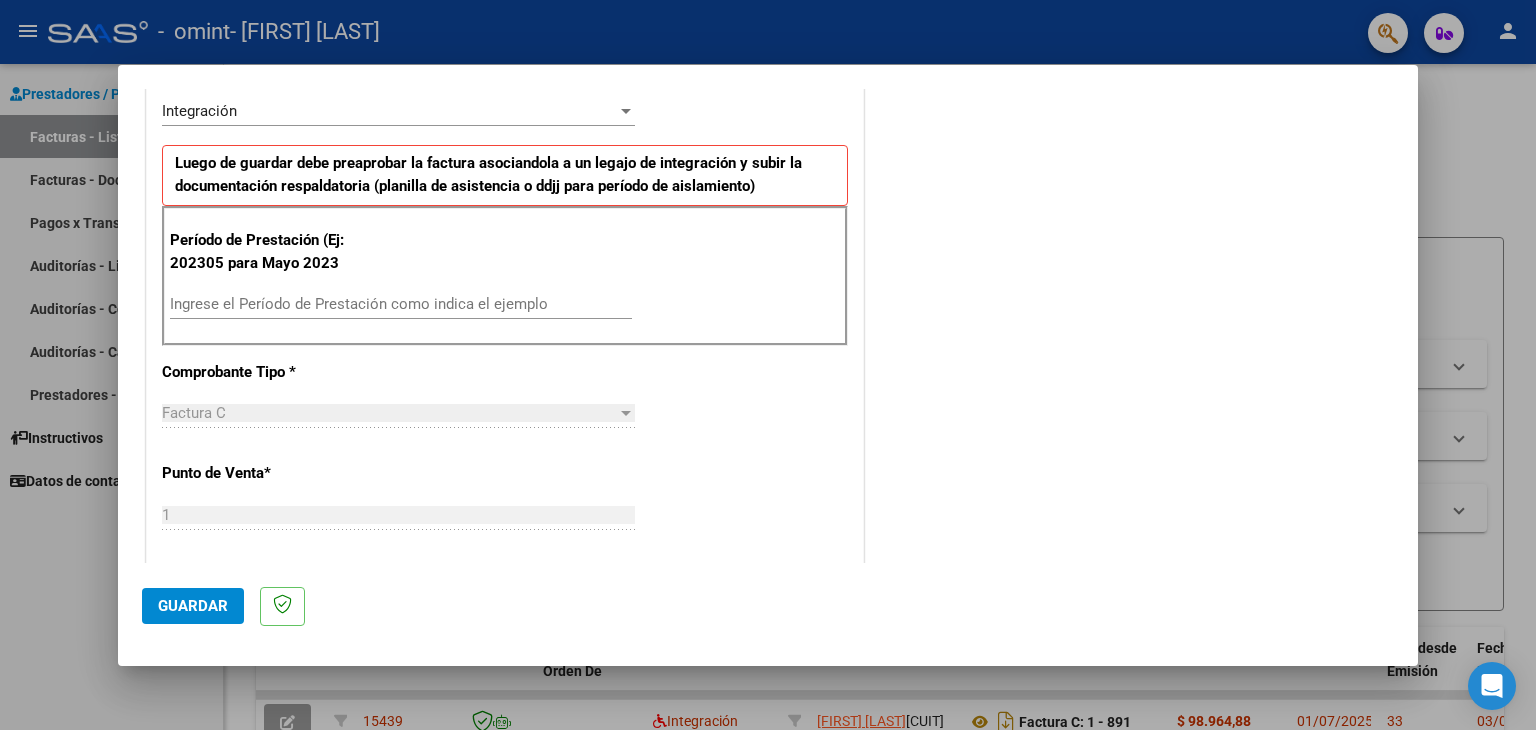 scroll, scrollTop: 461, scrollLeft: 0, axis: vertical 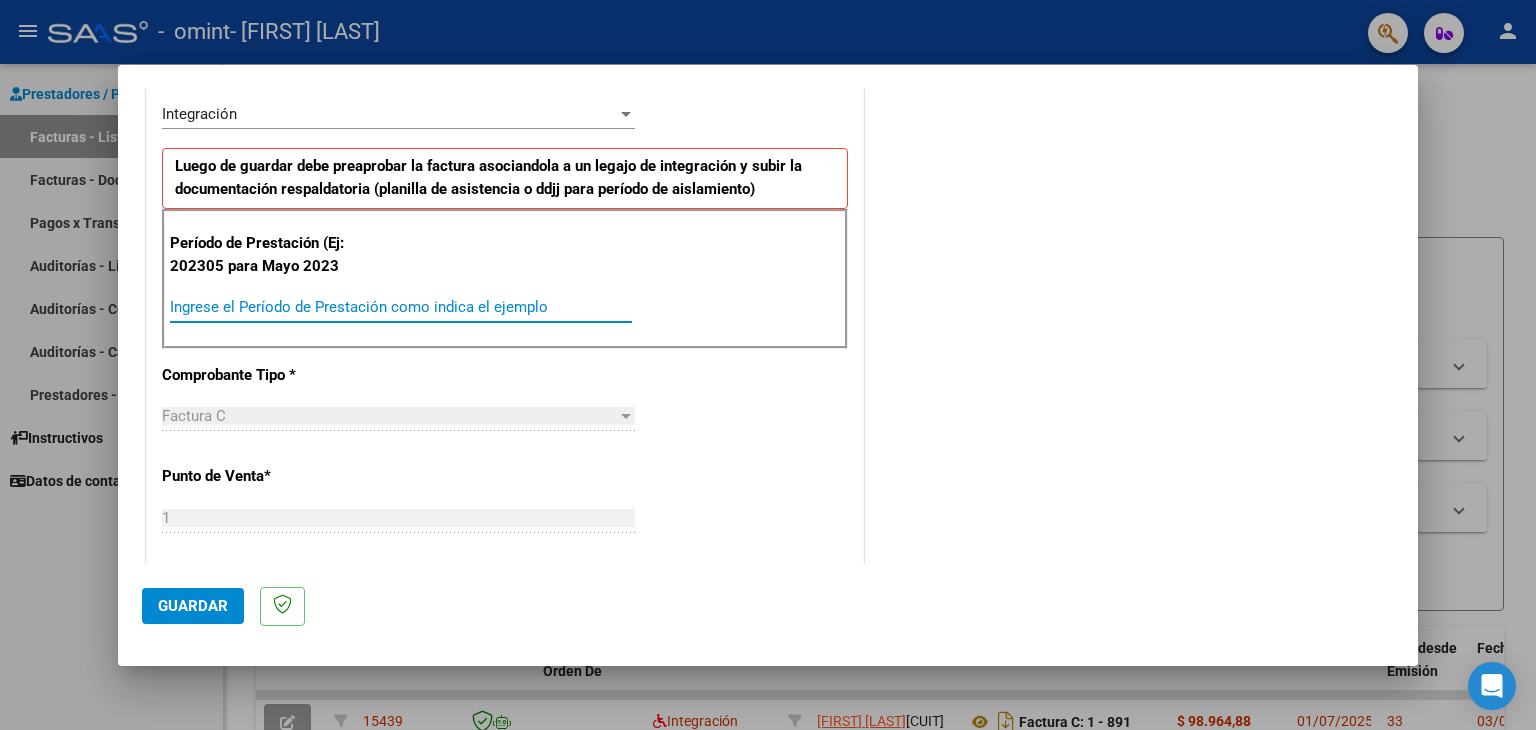 click on "Ingrese el Período de Prestación como indica el ejemplo" at bounding box center (401, 307) 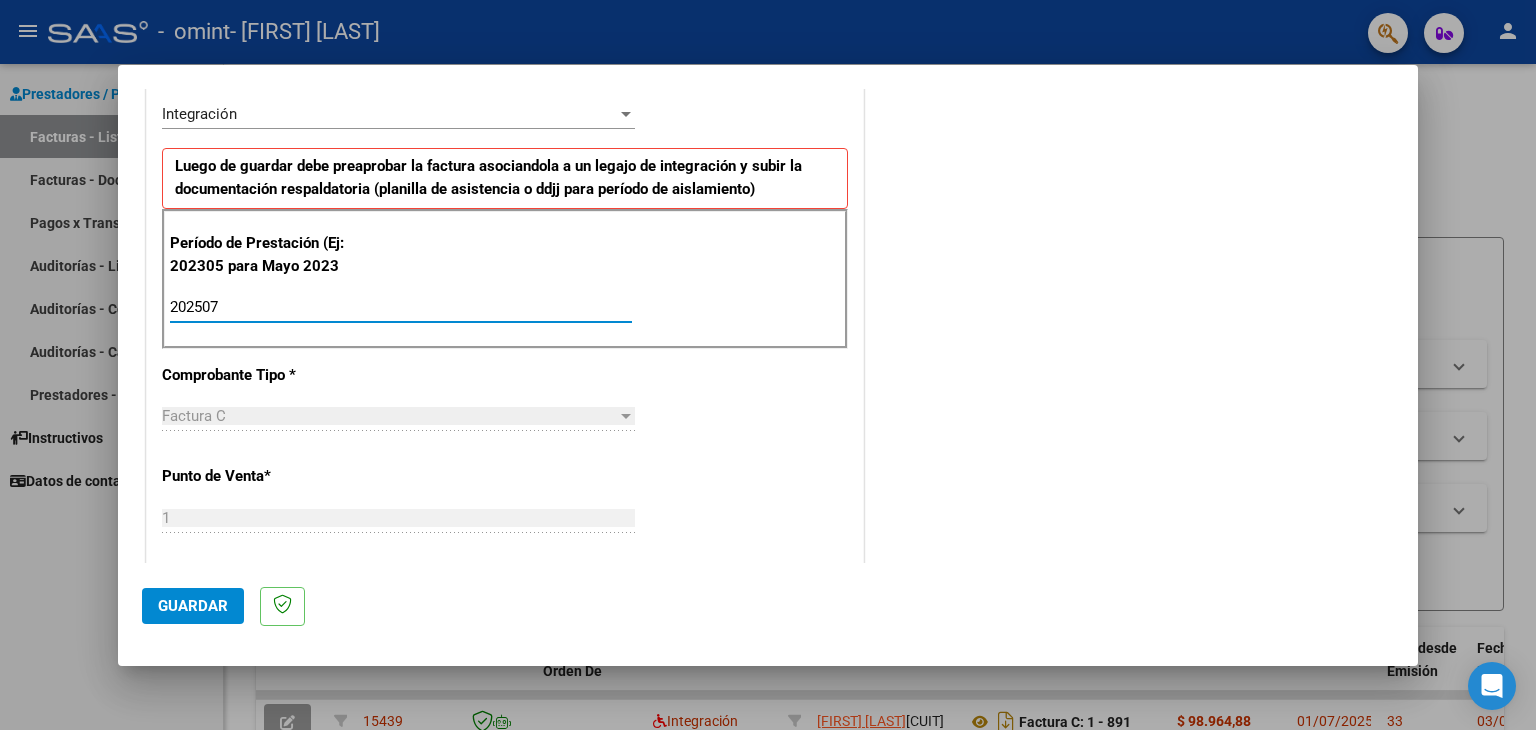 type on "202507" 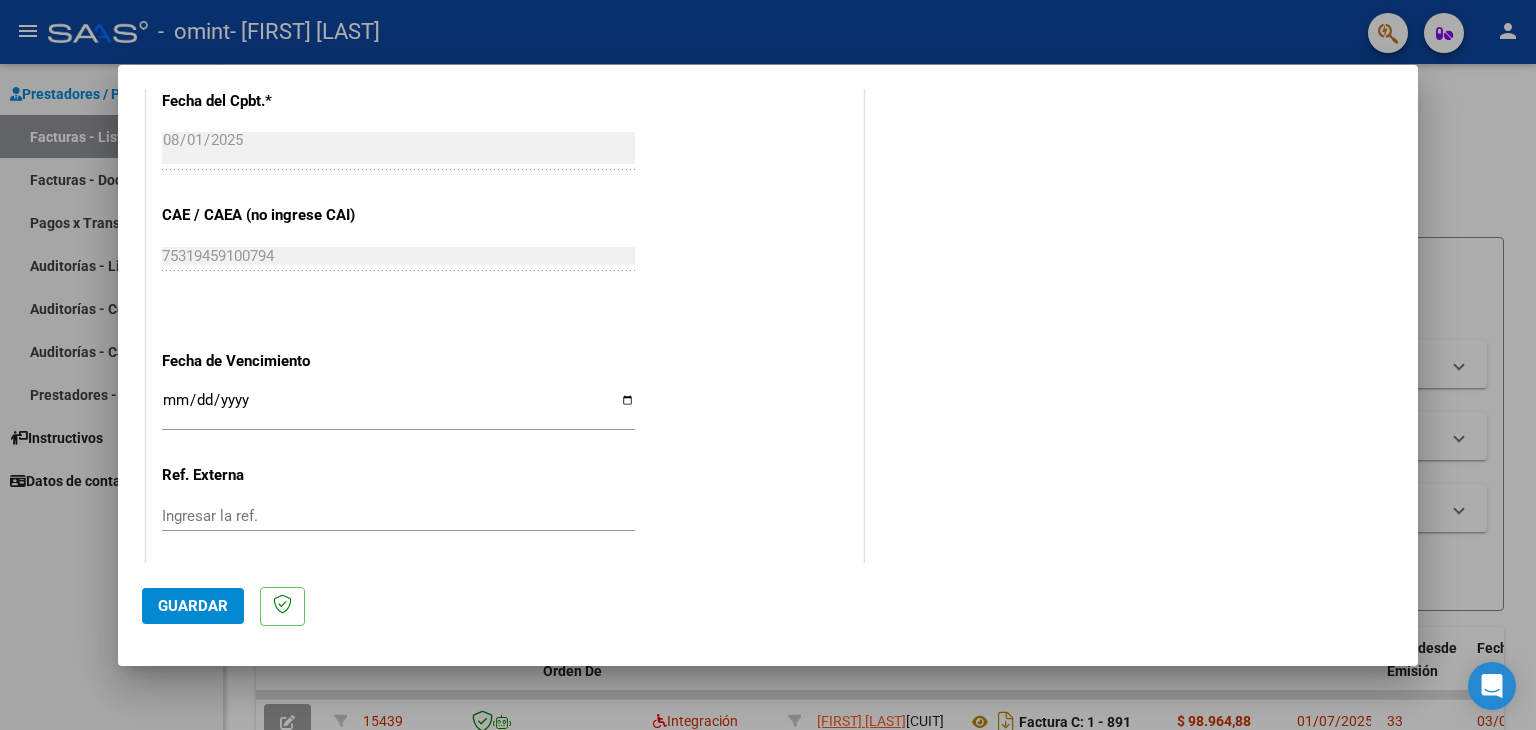 scroll, scrollTop: 1245, scrollLeft: 0, axis: vertical 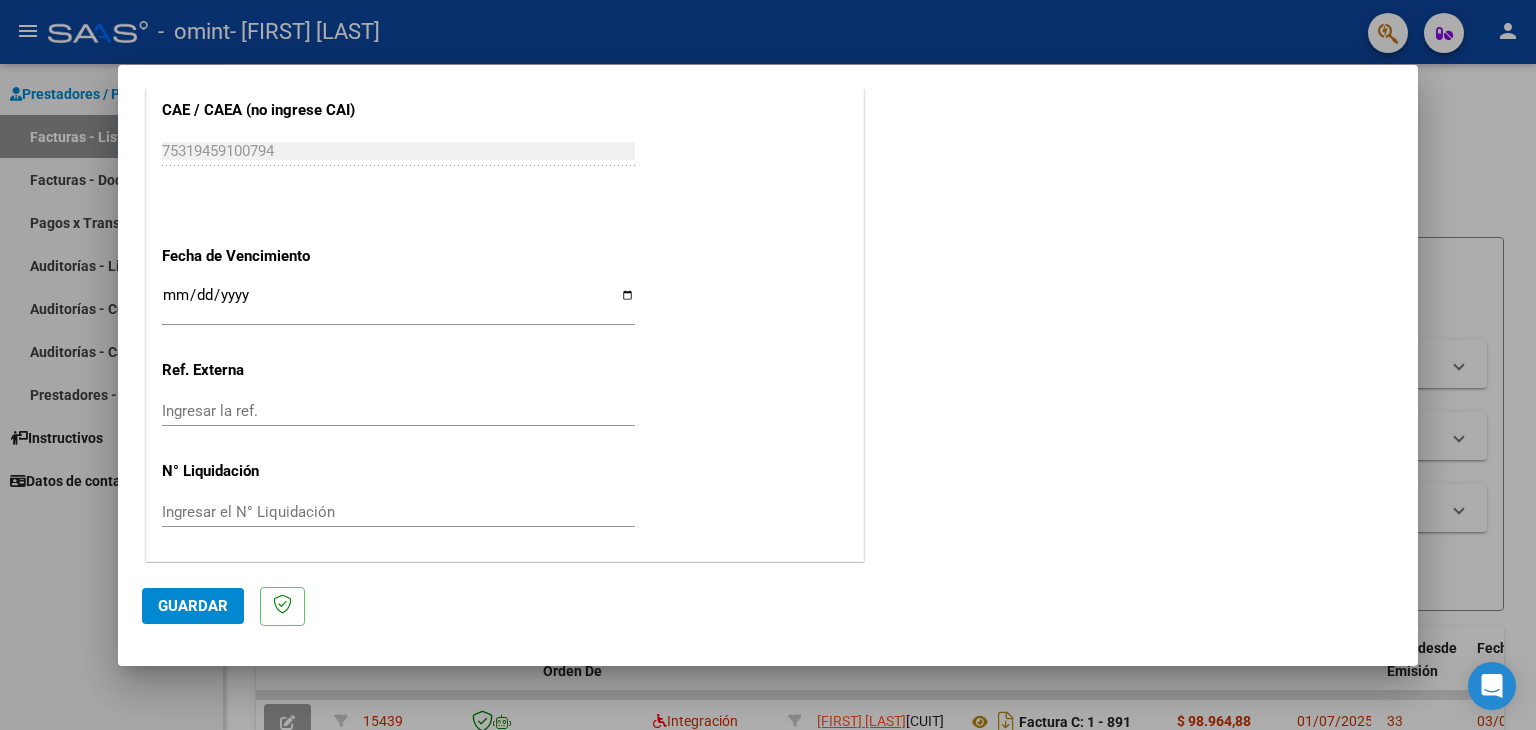 click on "Guardar" 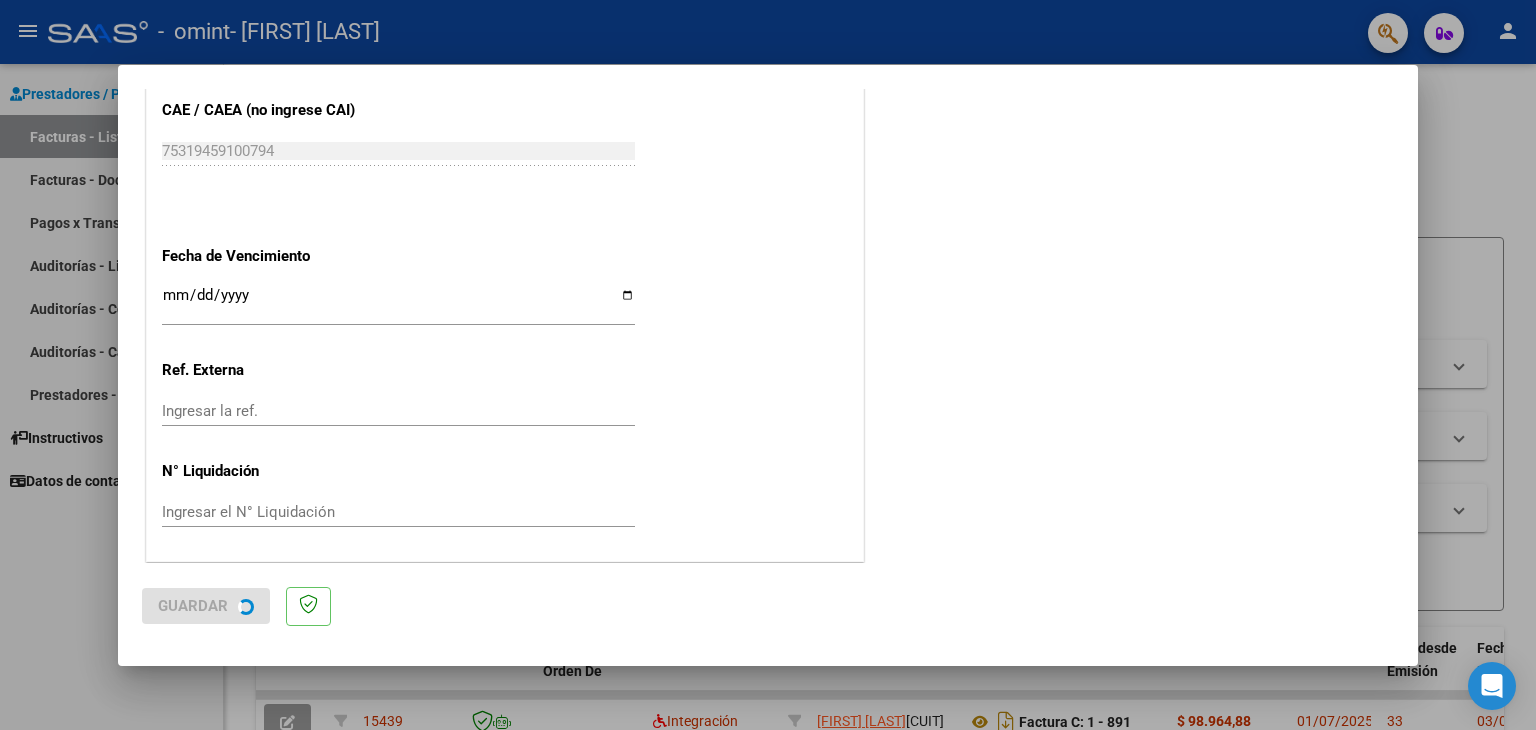 scroll, scrollTop: 0, scrollLeft: 0, axis: both 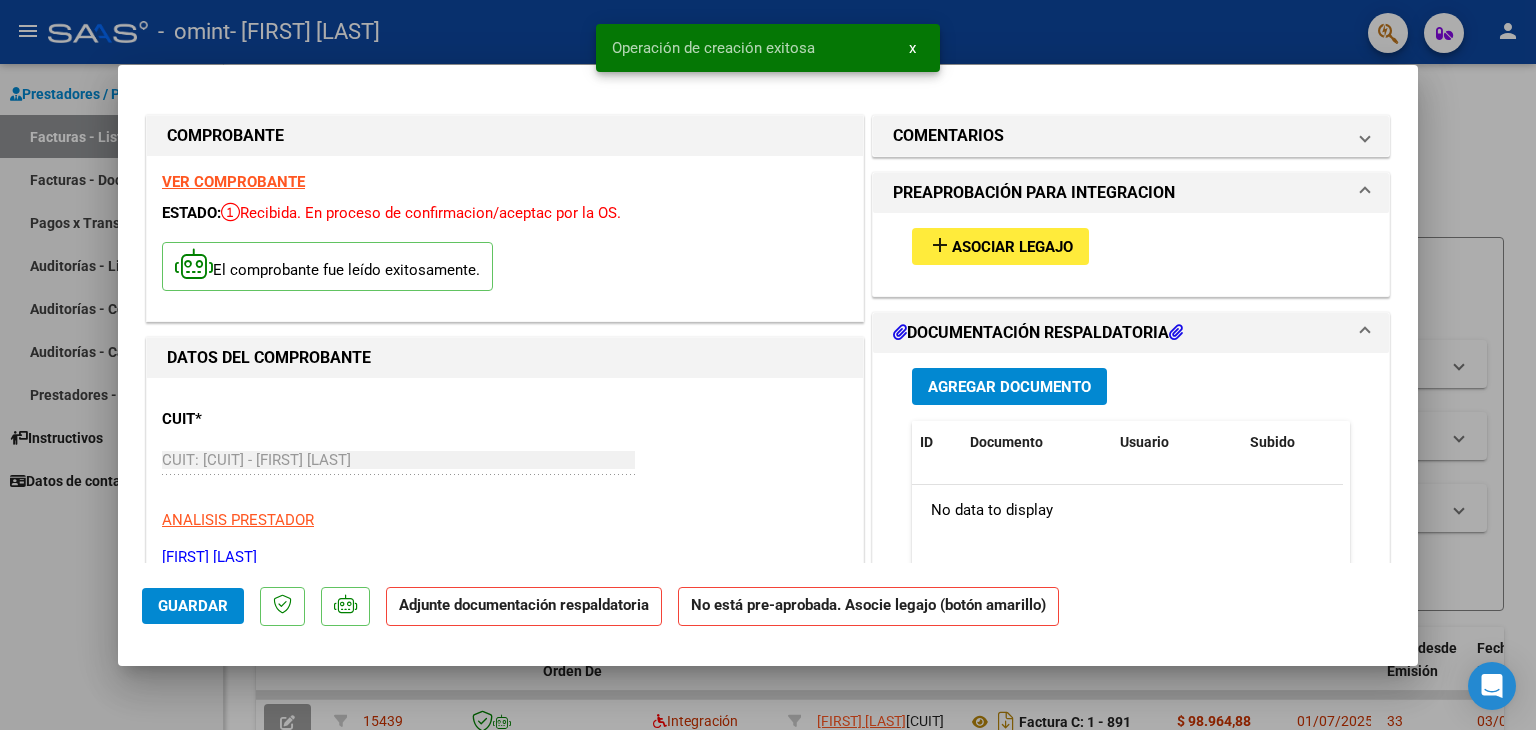 click on "Asociar Legajo" at bounding box center [1012, 247] 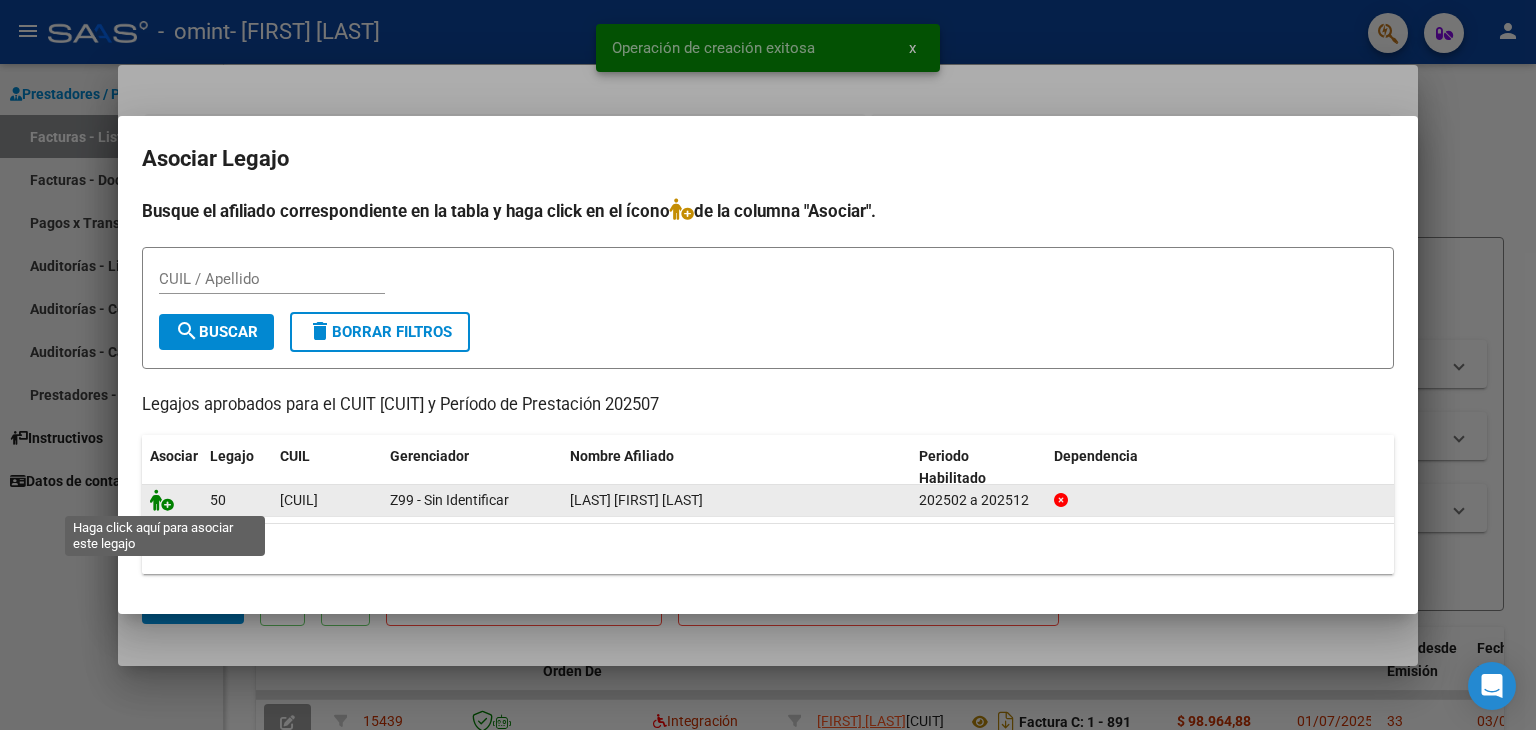 click 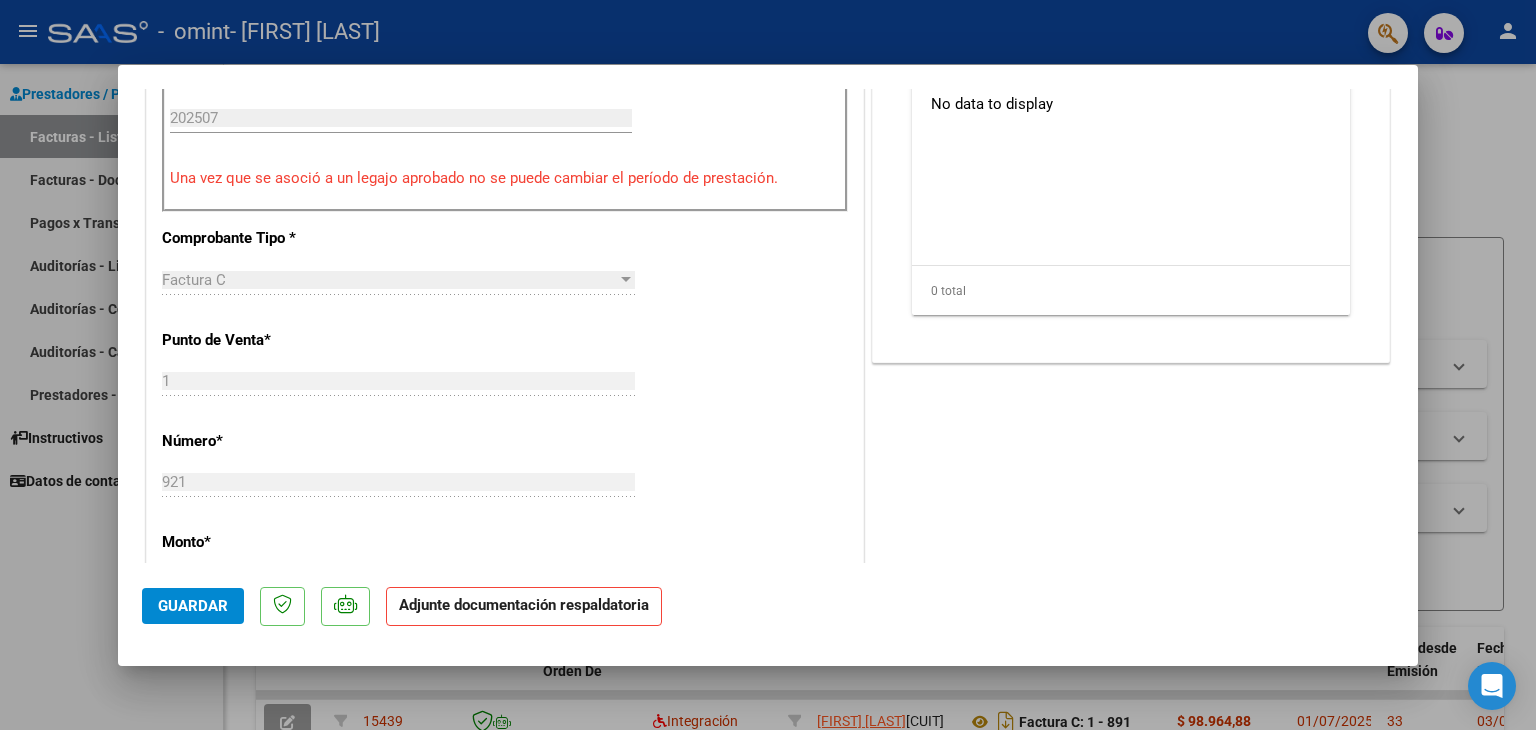 scroll, scrollTop: 668, scrollLeft: 0, axis: vertical 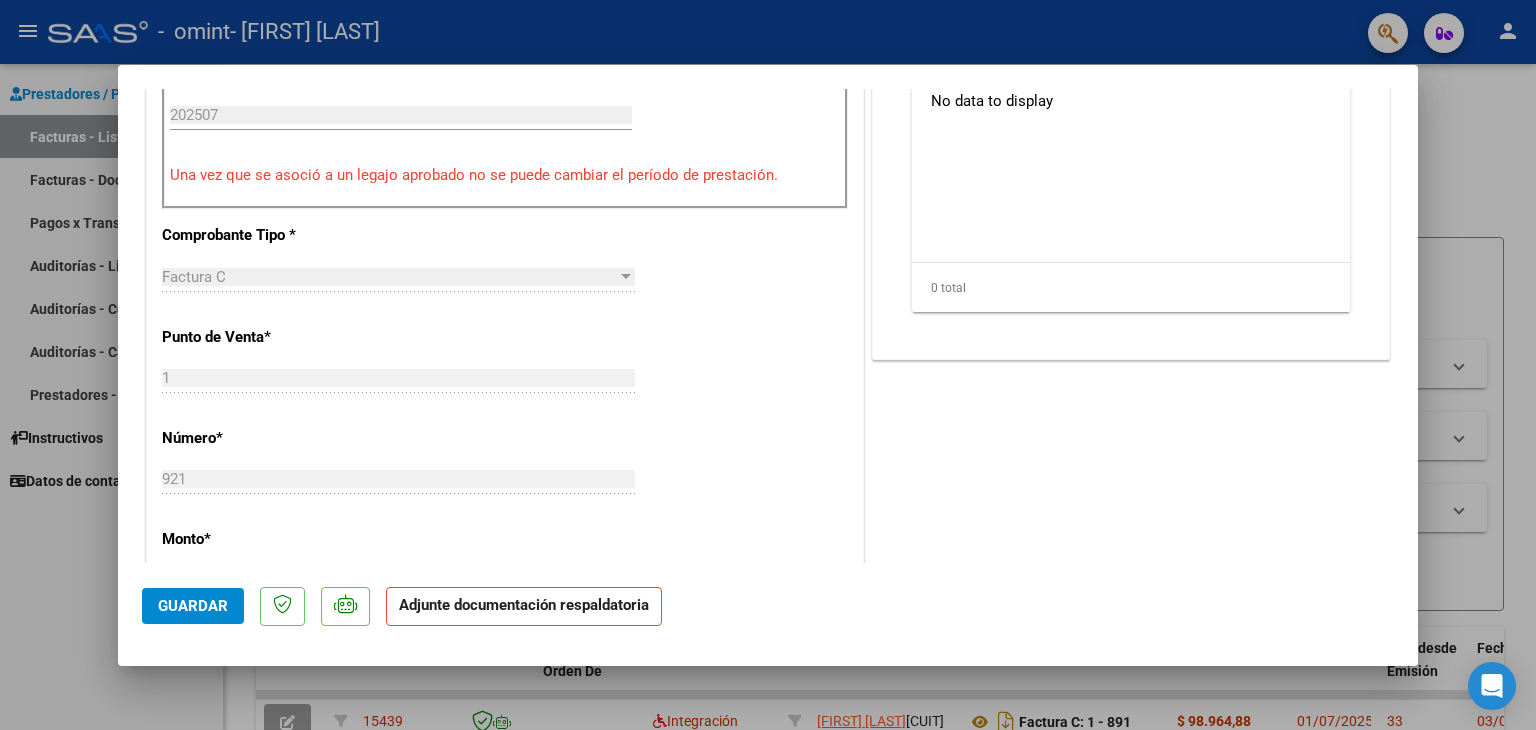 click on "Adjunte documentación respaldatoria" 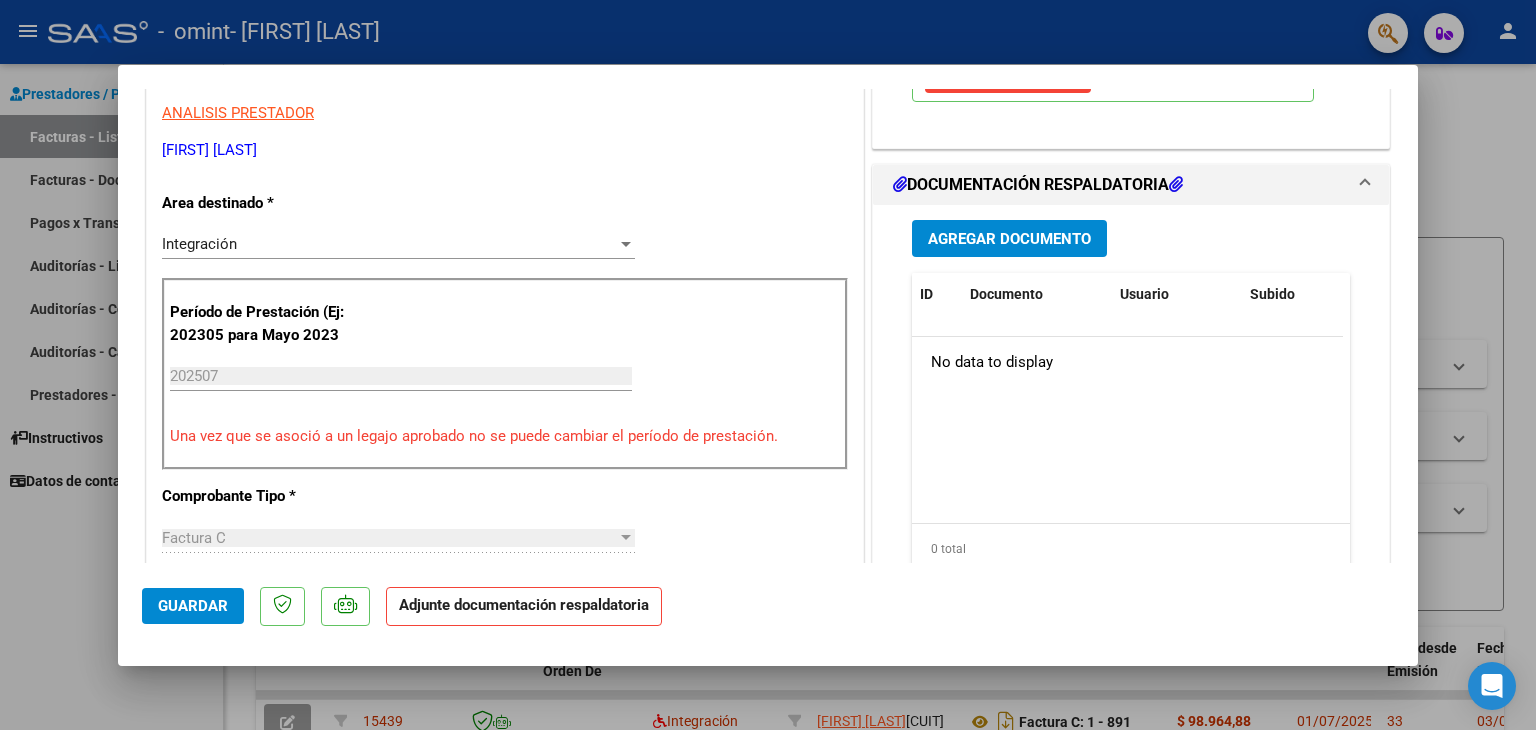 scroll, scrollTop: 403, scrollLeft: 0, axis: vertical 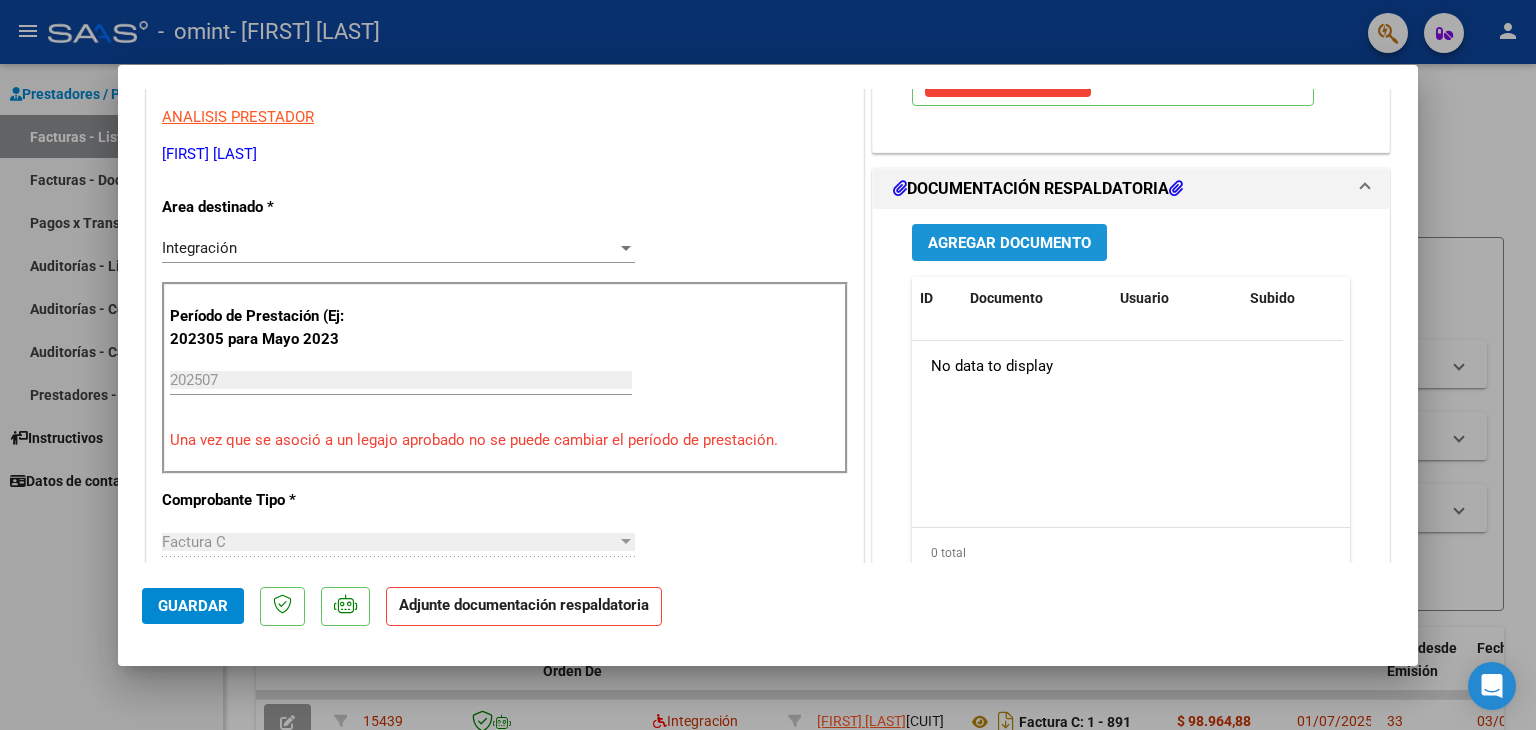 click on "Agregar Documento" at bounding box center [1009, 243] 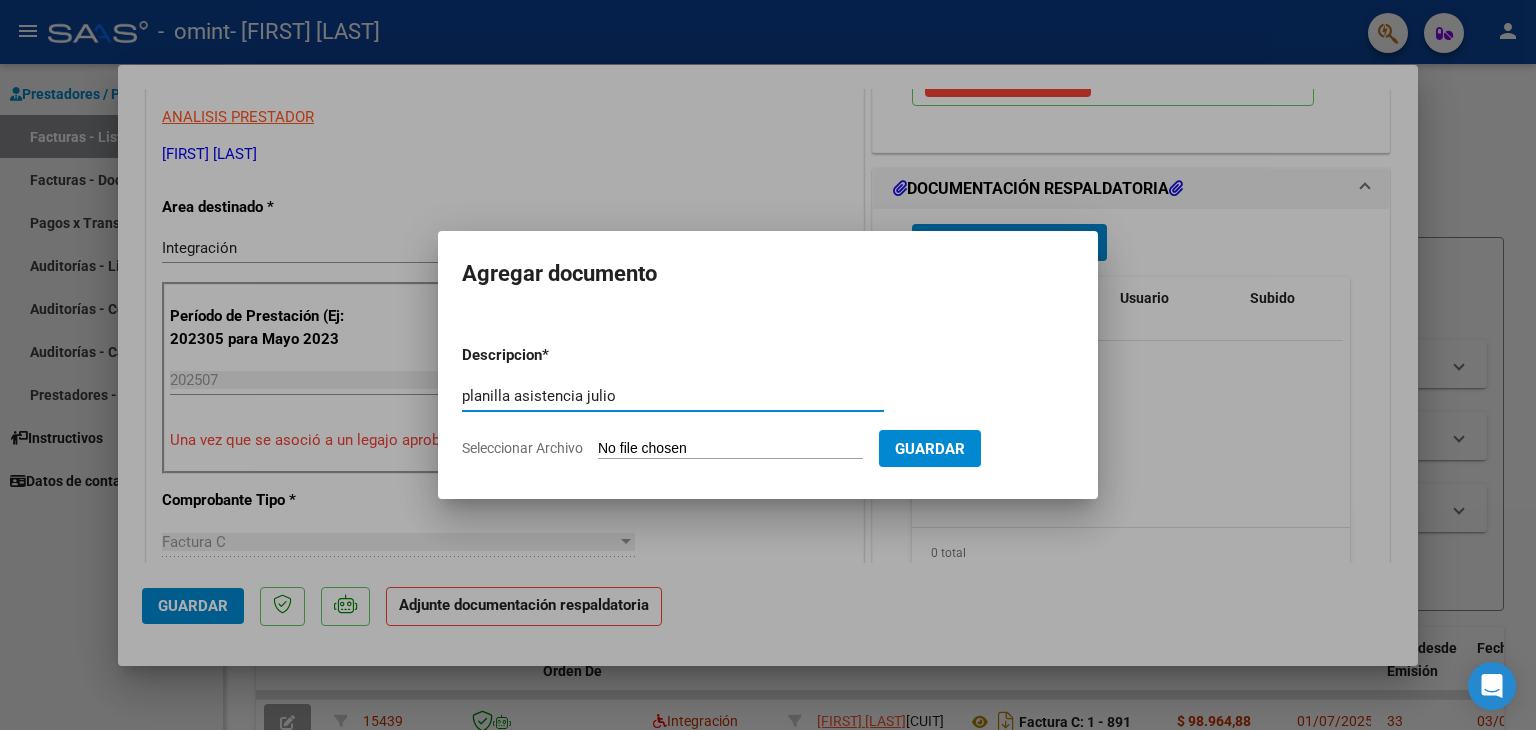 type on "planilla asistencia julio" 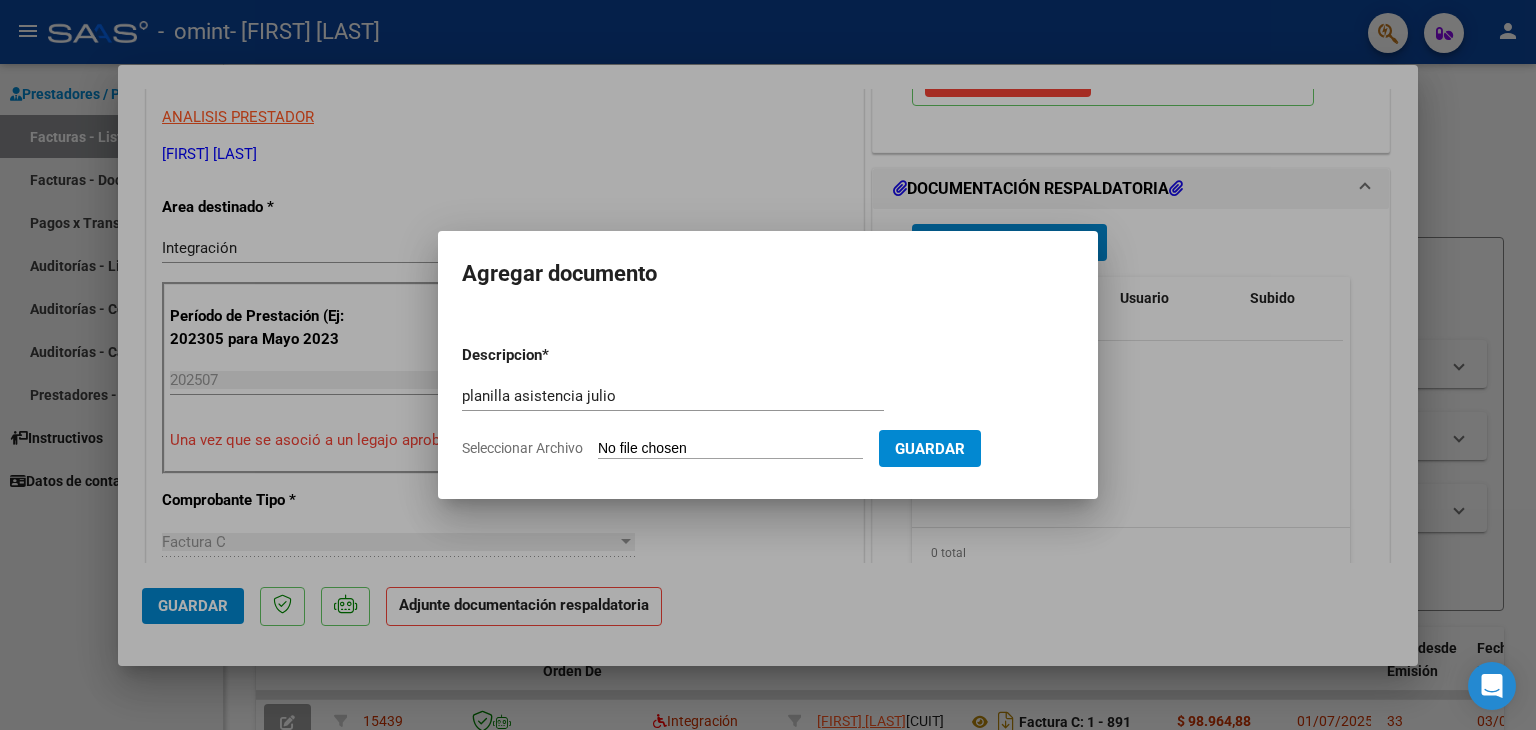 click on "Seleccionar Archivo" 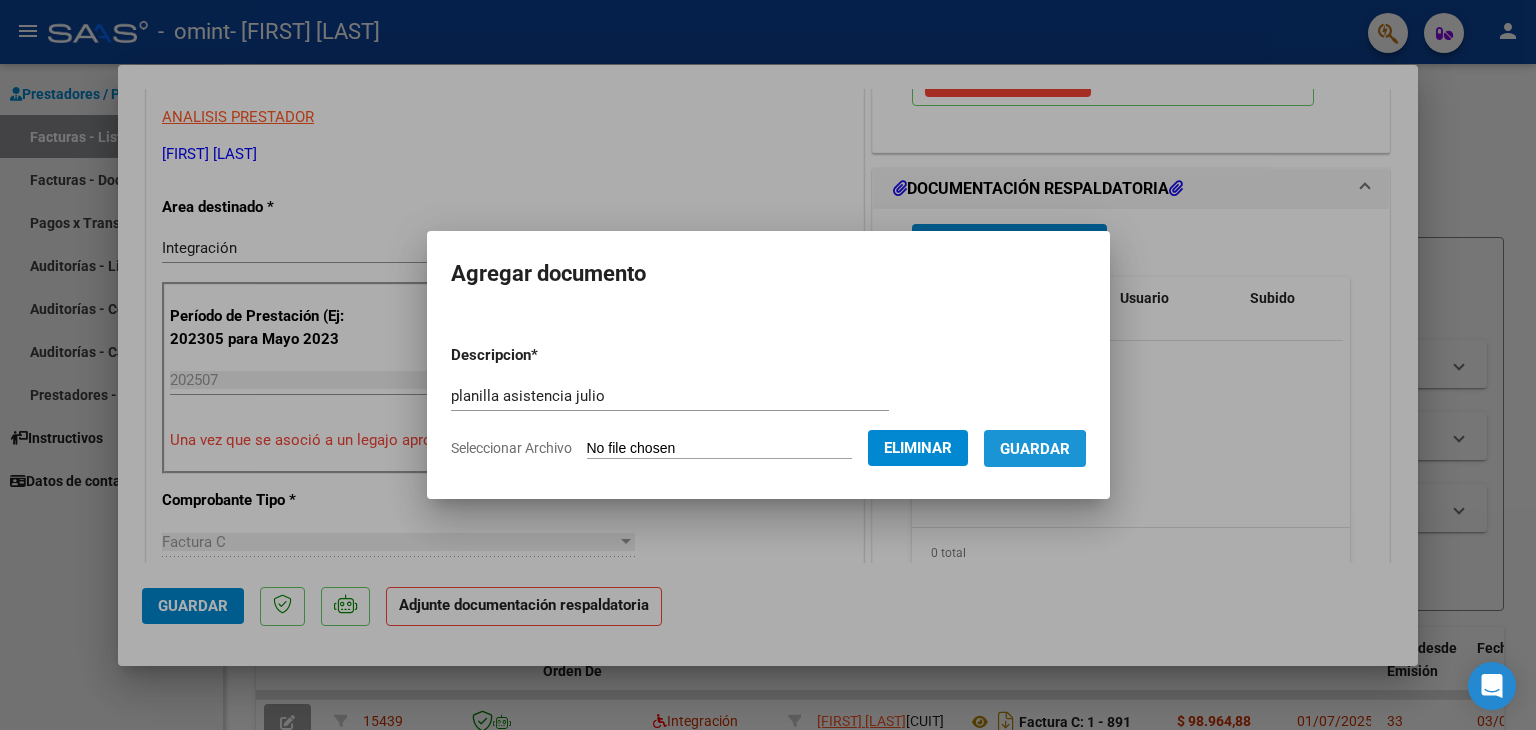 click on "Guardar" at bounding box center (1035, 449) 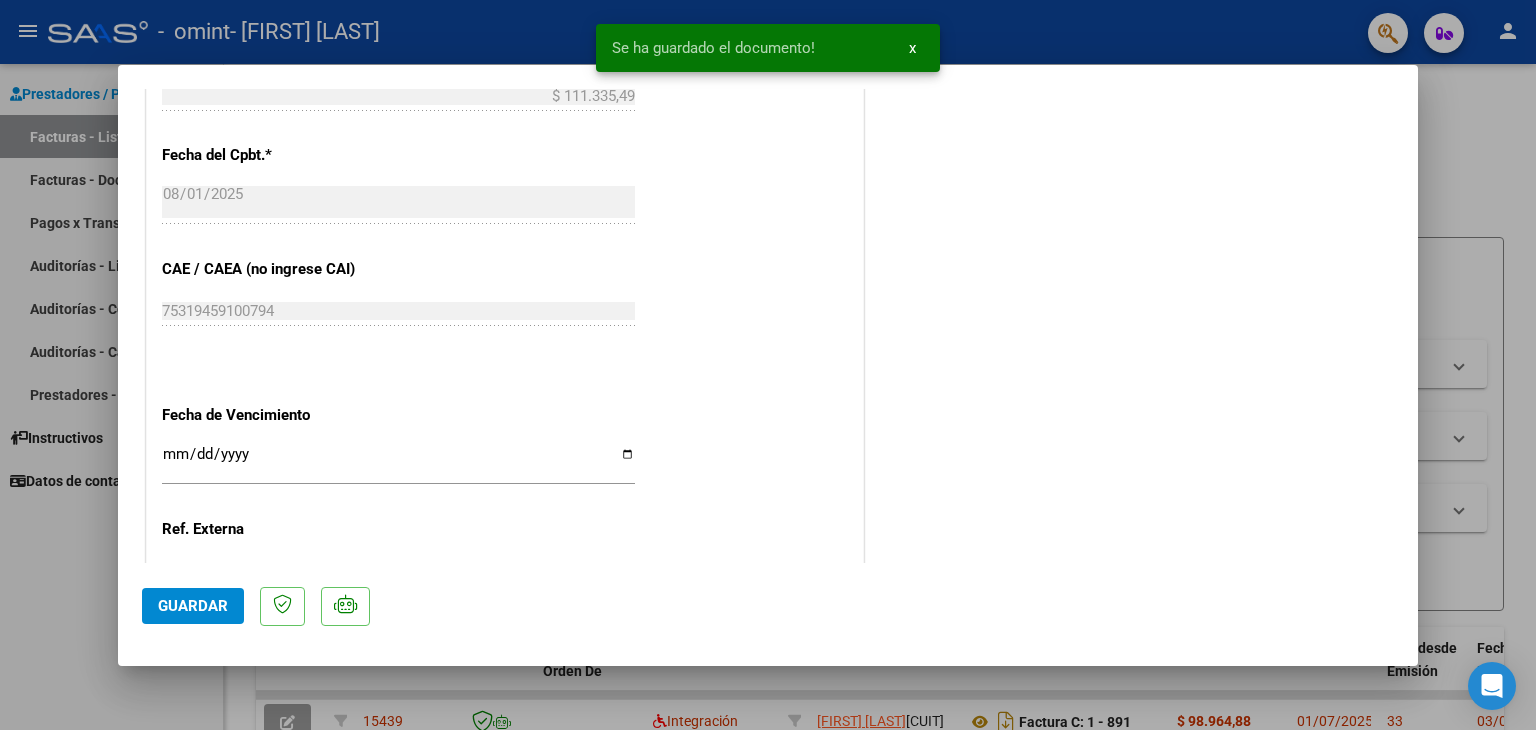scroll, scrollTop: 1313, scrollLeft: 0, axis: vertical 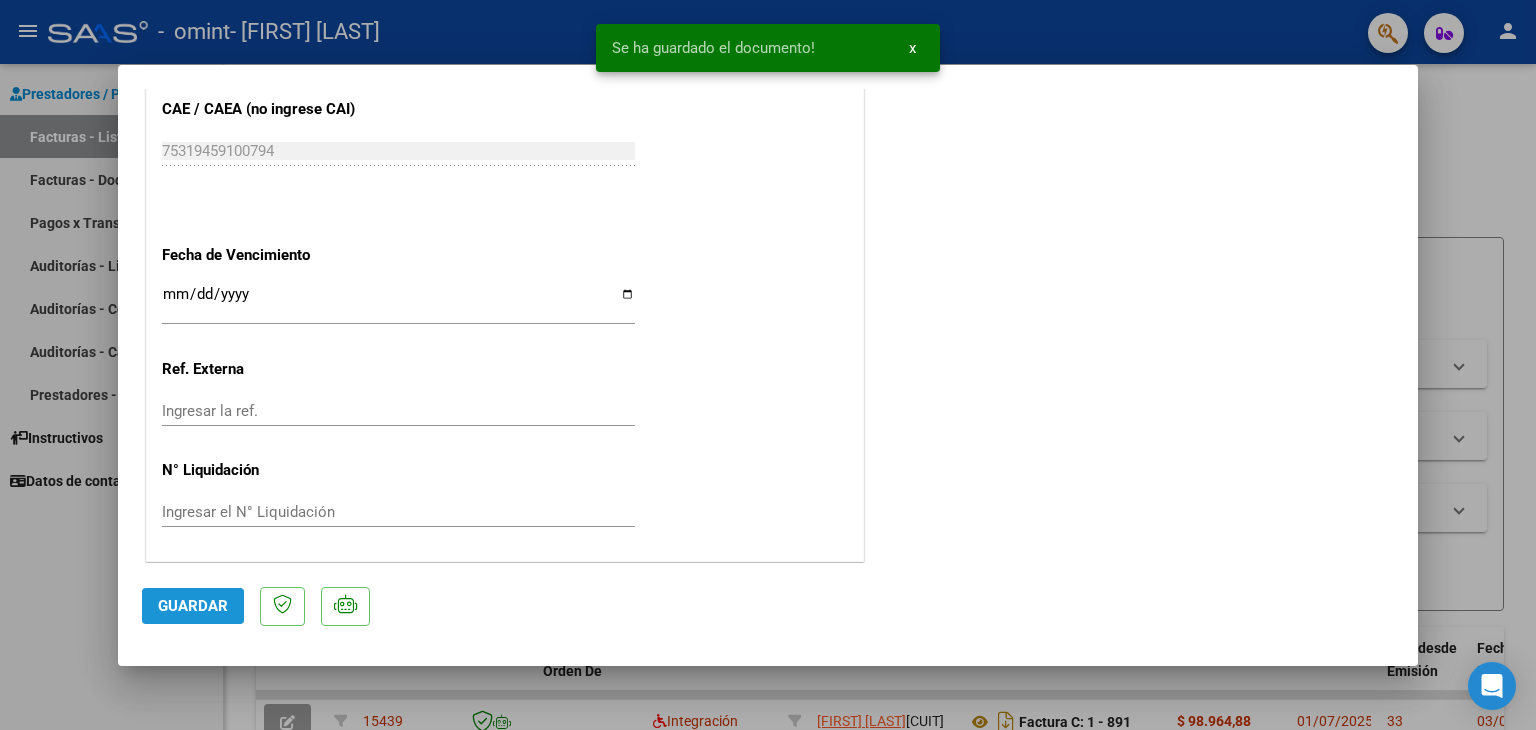 click on "Guardar" 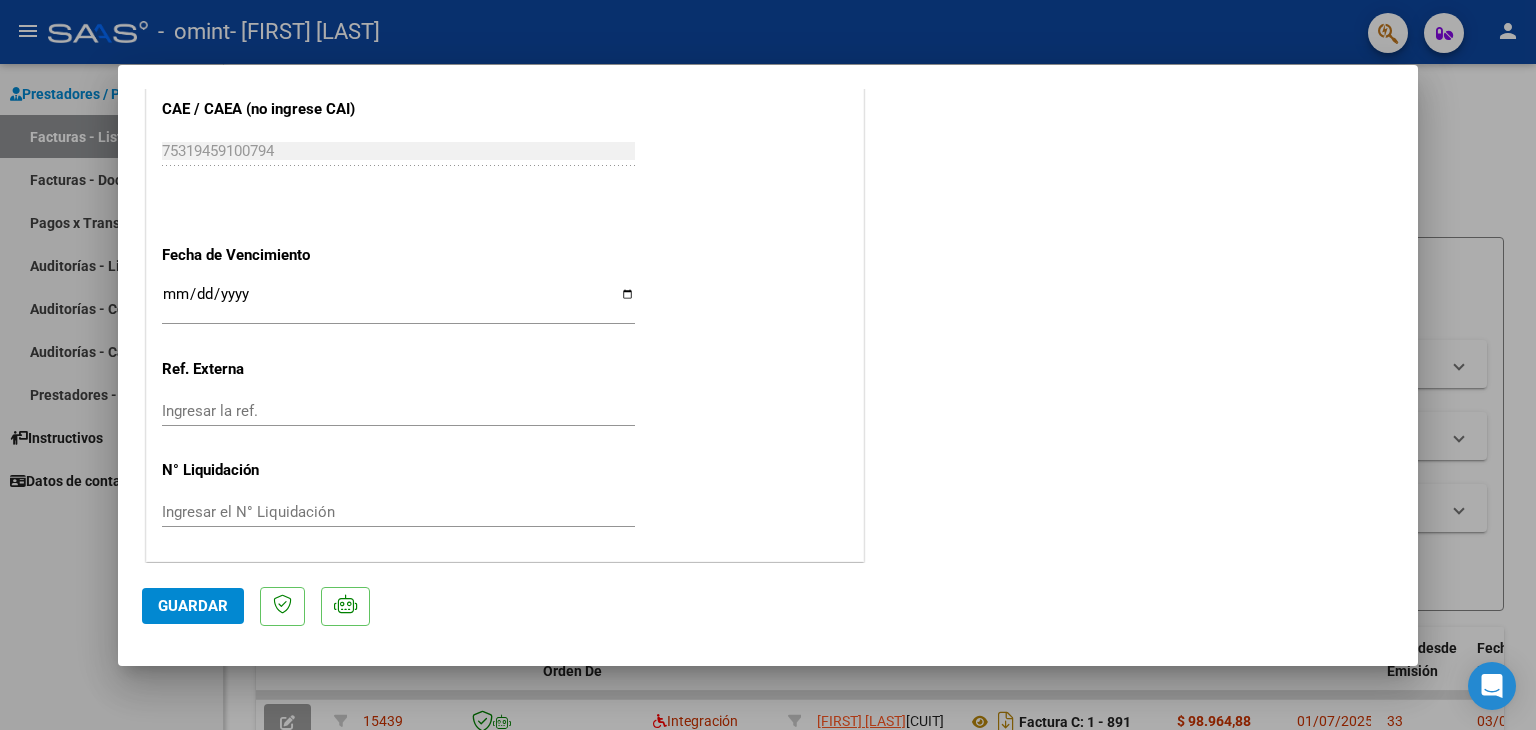 type 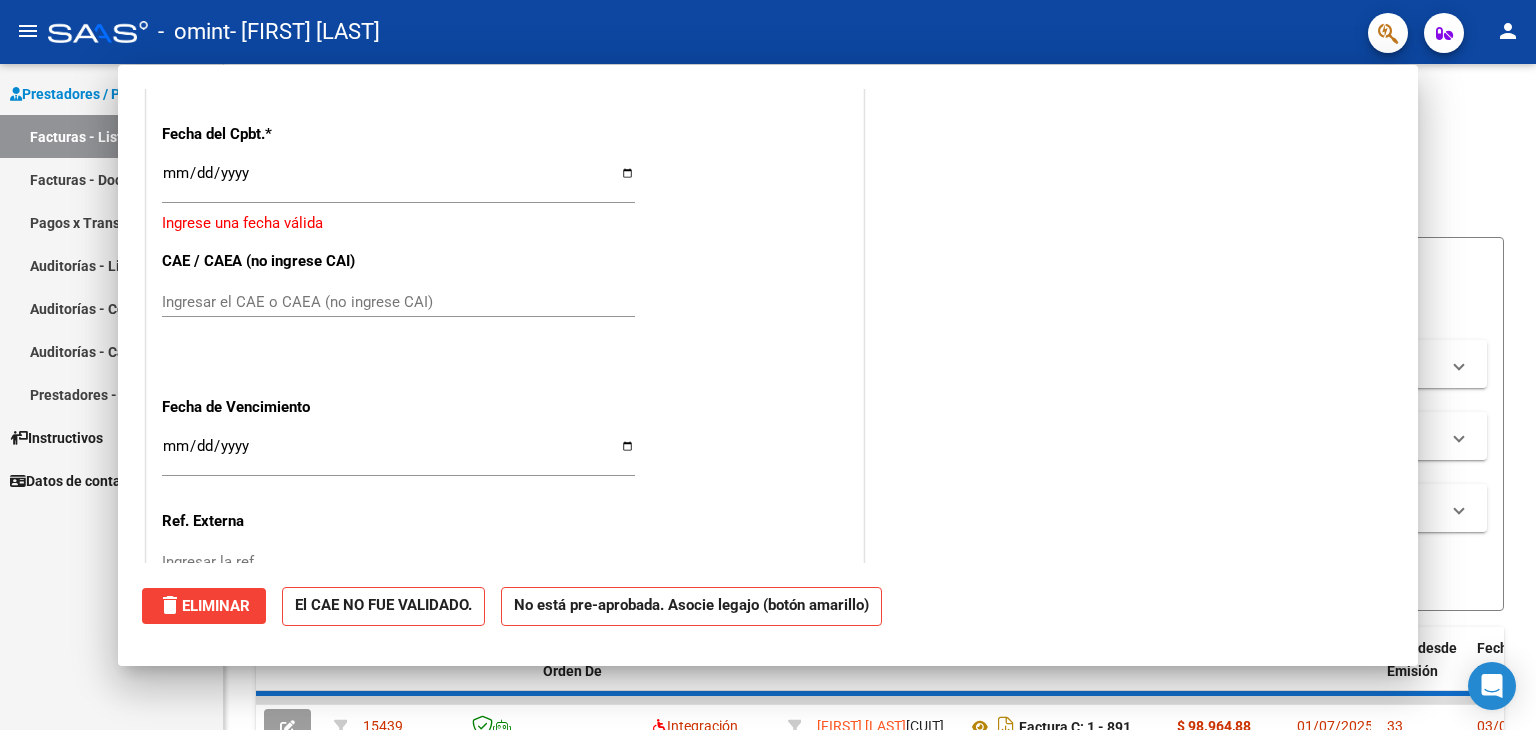 scroll, scrollTop: 1464, scrollLeft: 0, axis: vertical 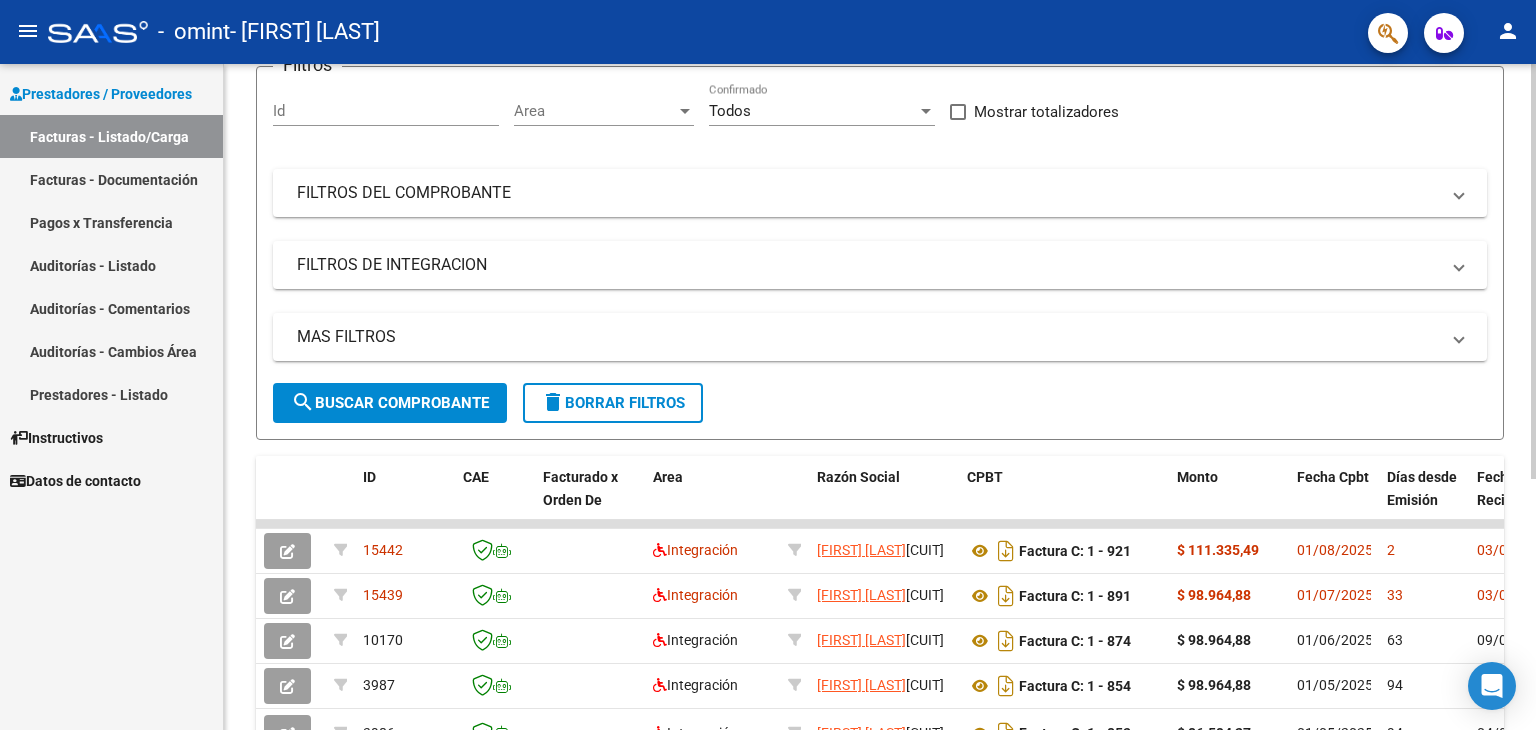 click on "Video tutorial   PRESTADORES -> Listado de CPBTs Emitidos por Prestadores / Proveedores (alt+q)   Cargar Comprobante
cloud_download  CSV  cloud_download  EXCEL  cloud_download  Estandar   Descarga Masiva
Filtros Id Area Area Todos Confirmado   Mostrar totalizadores   FILTROS DEL COMPROBANTE  Comprobante Tipo Comprobante Tipo Start date – End date Fec. Comprobante Desde / Hasta Días Emisión Desde(cant. días) Días Emisión Hasta(cant. días) CUIT / Razón Social Pto. Venta Nro. Comprobante Código SSS CAE Válido CAE Válido Todos Cargado Módulo Hosp. Todos Tiene facturacion Apócrifa Hospital Refes  FILTROS DE INTEGRACION  Período De Prestación Campos del Archivo de Rendición Devuelto x SSS (dr_envio) Todos Rendido x SSS (dr_envio) Tipo de Registro Tipo de Registro Período Presentación Período Presentación Campos del Legajo Asociado (preaprobación) Afiliado Legajo (cuil/nombre) Todos Solo facturas preaprobadas  MAS FILTROS  Todos Con Doc. Respaldatoria Todos Con Trazabilidad Todos – – 2" 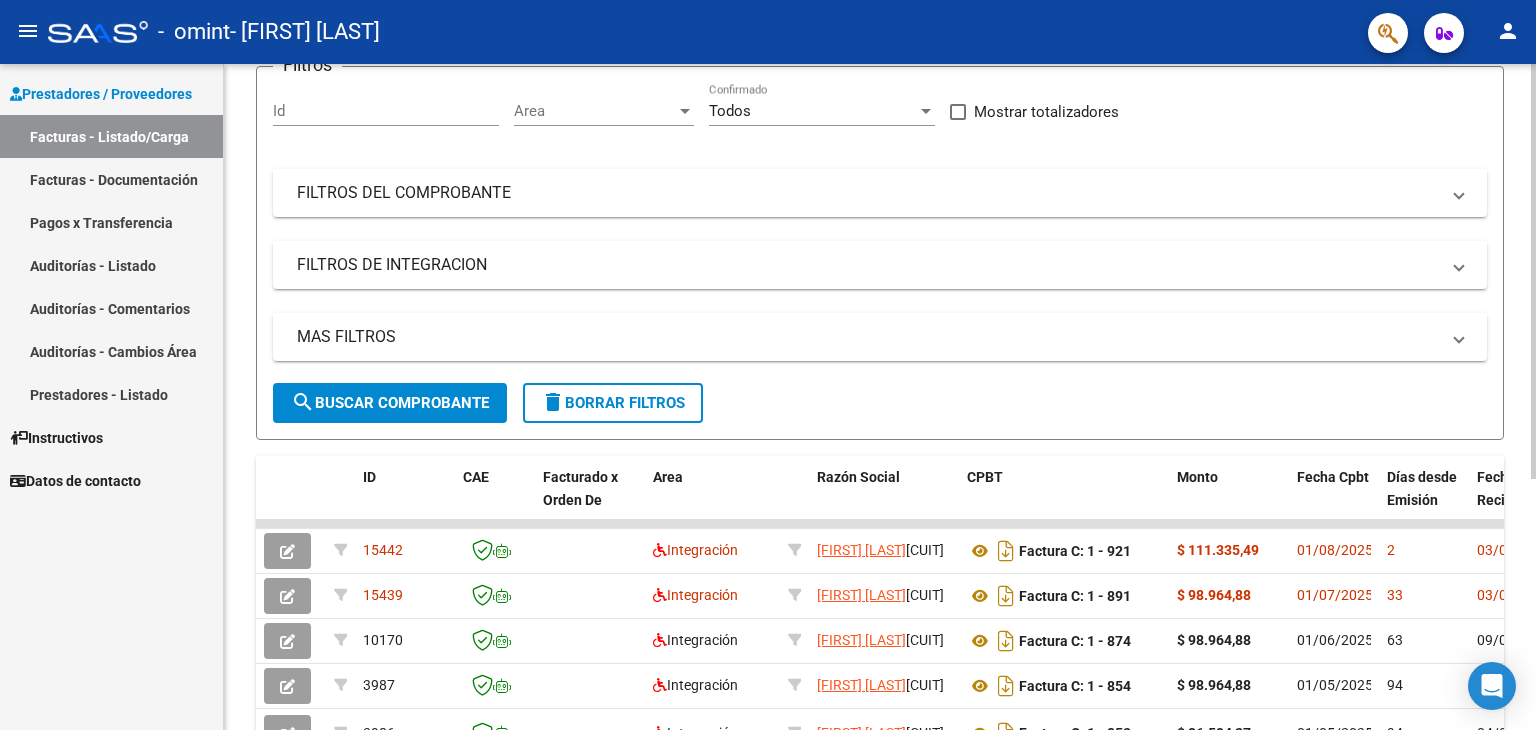 drag, startPoint x: 1522, startPoint y: 559, endPoint x: 1522, endPoint y: 606, distance: 47 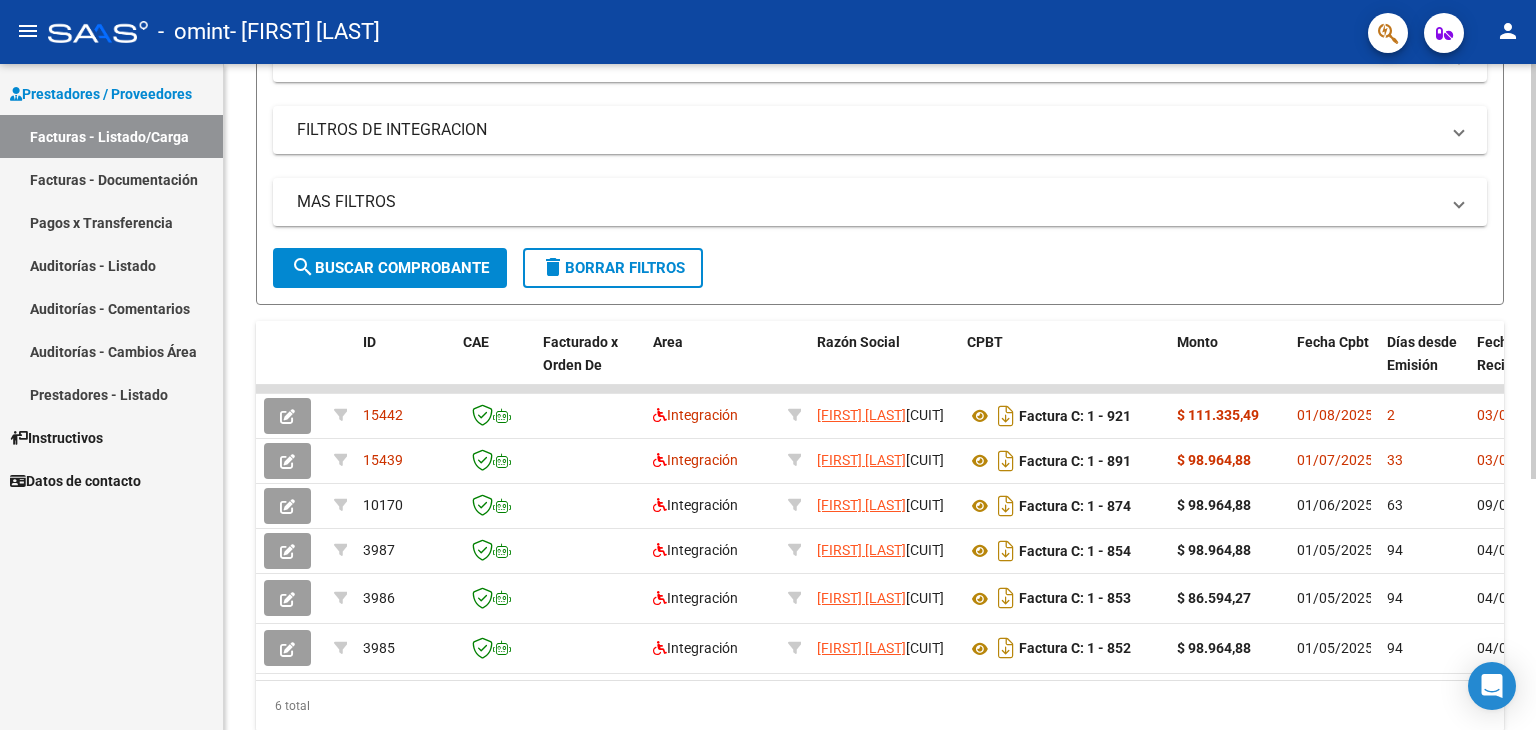 scroll, scrollTop: 289, scrollLeft: 0, axis: vertical 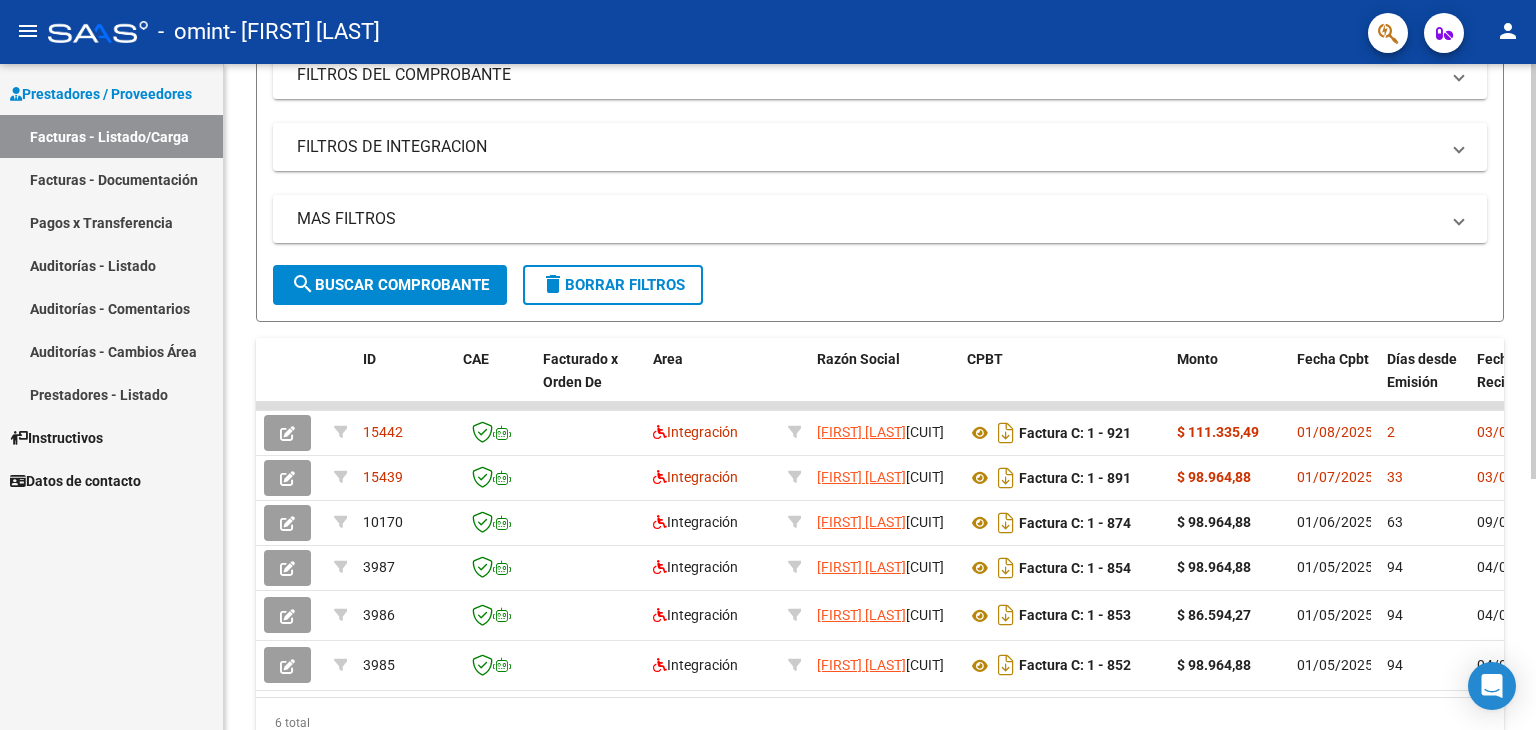 click on "Video tutorial   PRESTADORES -> Listado de CPBTs Emitidos por Prestadores / Proveedores (alt+q)   Cargar Comprobante
cloud_download  CSV  cloud_download  EXCEL  cloud_download  Estandar   Descarga Masiva
Filtros Id Area Area Todos Confirmado   Mostrar totalizadores   FILTROS DEL COMPROBANTE  Comprobante Tipo Comprobante Tipo Start date – End date Fec. Comprobante Desde / Hasta Días Emisión Desde(cant. días) Días Emisión Hasta(cant. días) CUIT / Razón Social Pto. Venta Nro. Comprobante Código SSS CAE Válido CAE Válido Todos Cargado Módulo Hosp. Todos Tiene facturacion Apócrifa Hospital Refes  FILTROS DE INTEGRACION  Período De Prestación Campos del Archivo de Rendición Devuelto x SSS (dr_envio) Todos Rendido x SSS (dr_envio) Tipo de Registro Tipo de Registro Período Presentación Período Presentación Campos del Legajo Asociado (preaprobación) Afiliado Legajo (cuil/nombre) Todos Solo facturas preaprobadas  MAS FILTROS  Todos Con Doc. Respaldatoria Todos Con Trazabilidad Todos – – 2" 